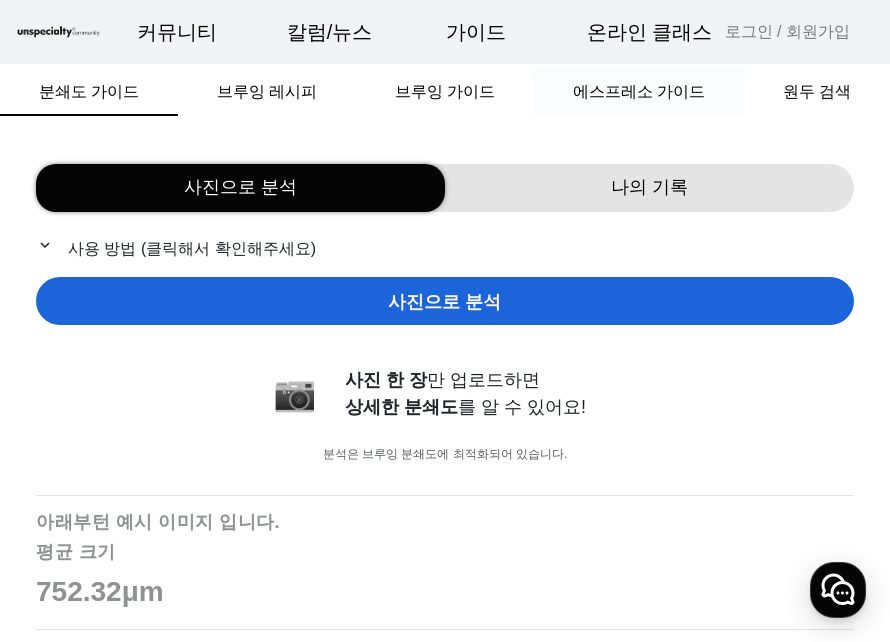 scroll, scrollTop: 0, scrollLeft: 0, axis: both 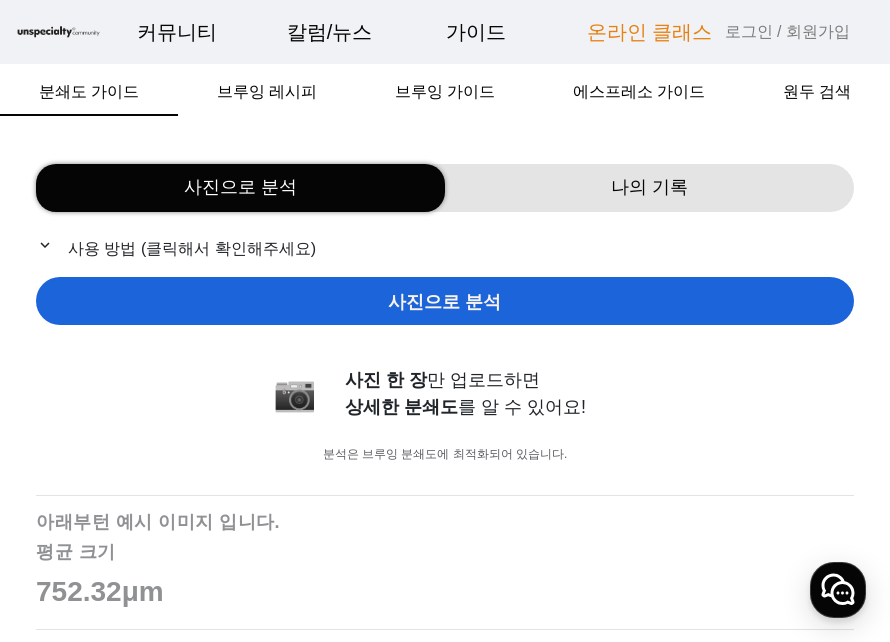 click on "온라인 클래스" at bounding box center (650, 32) 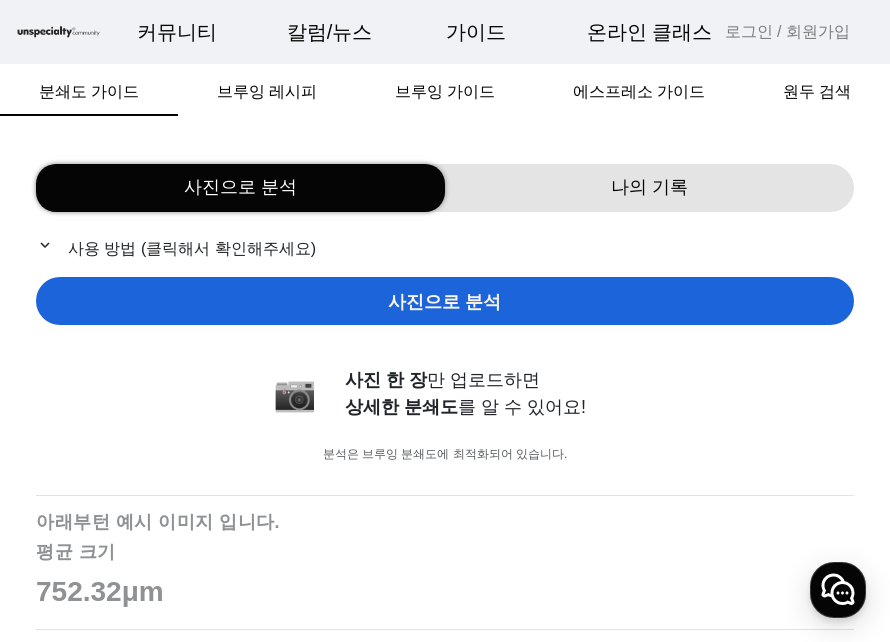 click at bounding box center [58, 32] 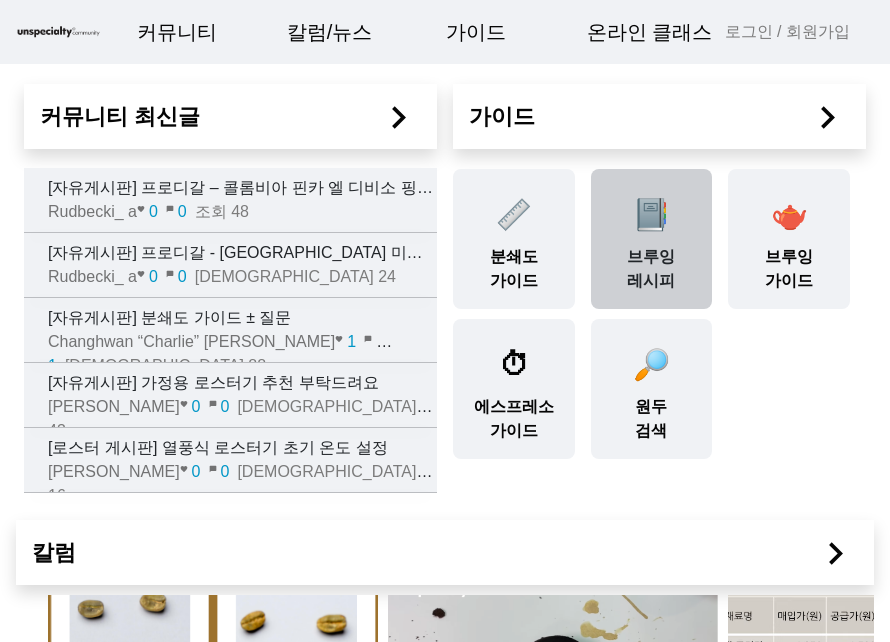 click on "📔  브루잉   레시피" 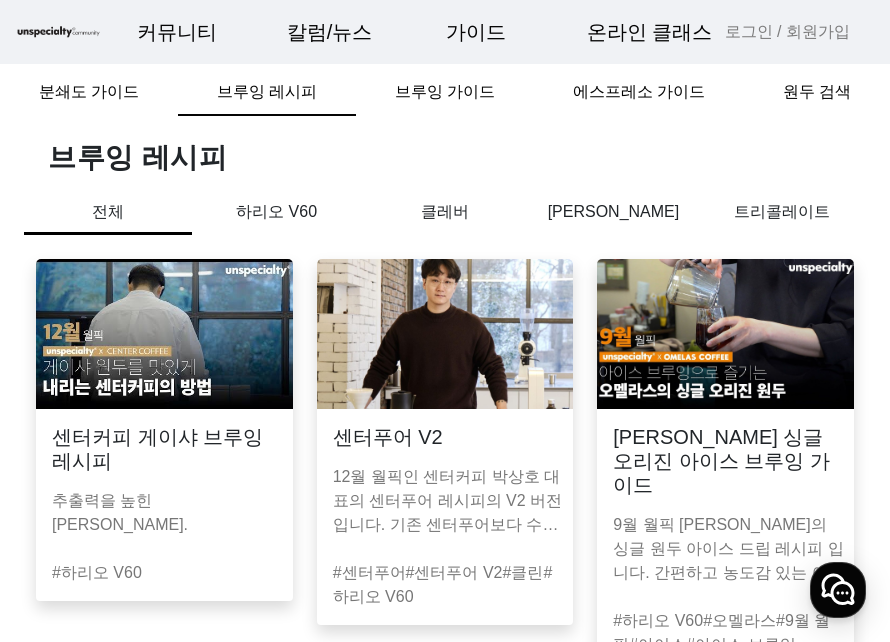 click on "[PERSON_NAME]" at bounding box center (613, 212) 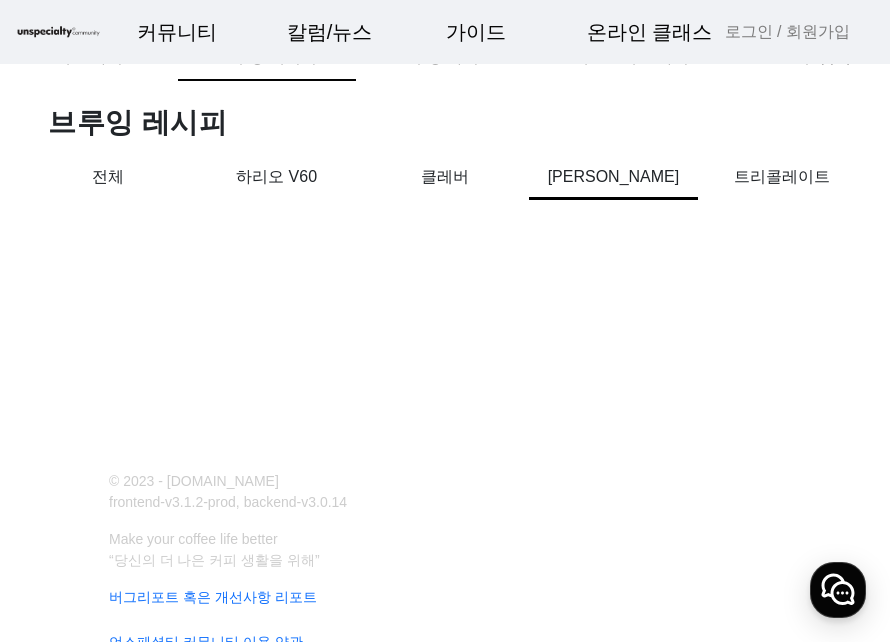 scroll, scrollTop: 0, scrollLeft: 0, axis: both 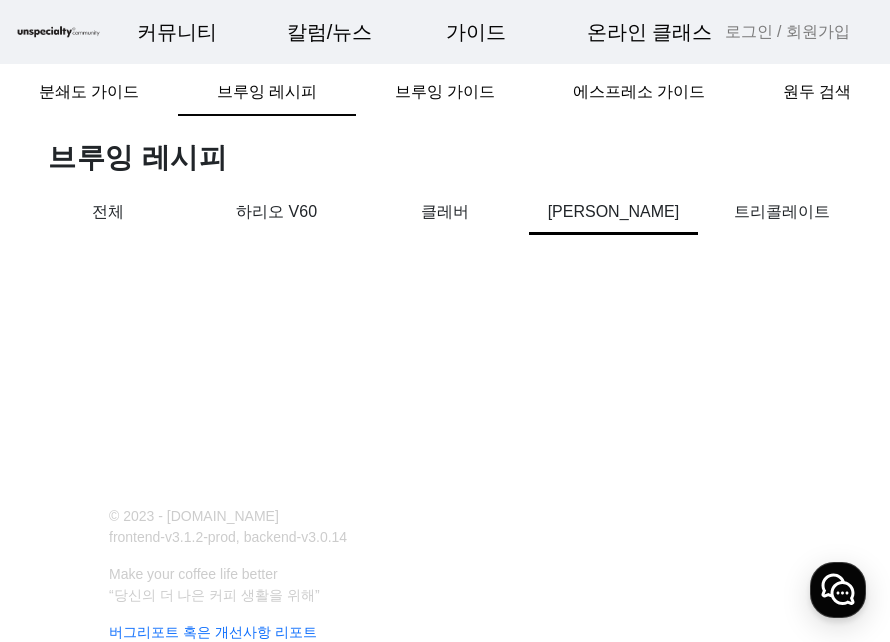click on "전체" at bounding box center [108, 212] 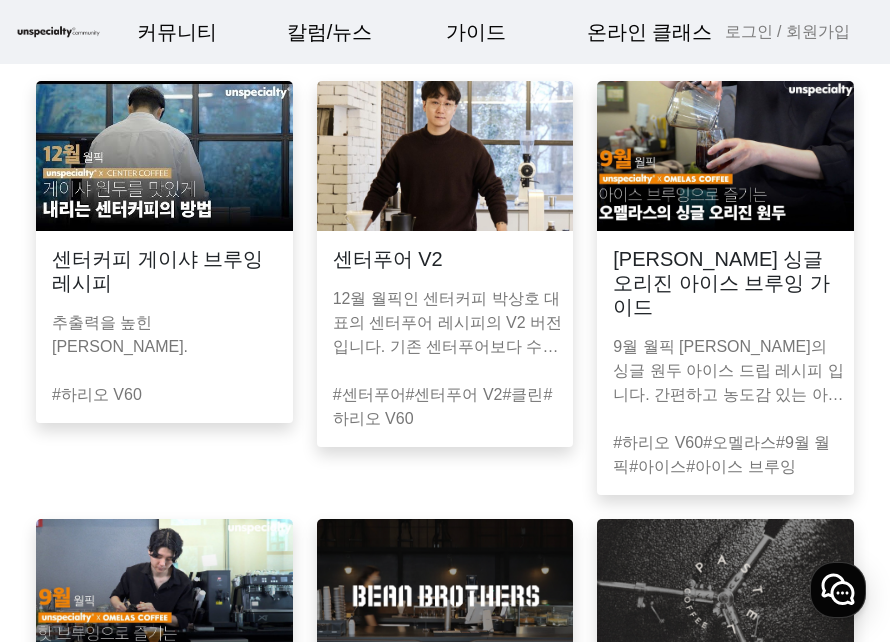scroll, scrollTop: 0, scrollLeft: 0, axis: both 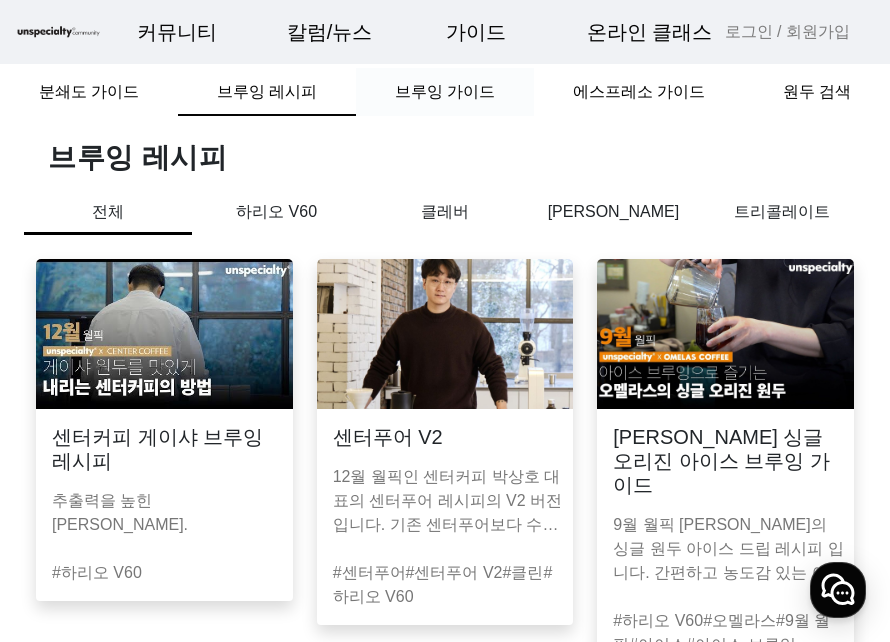 click on "브루잉 가이드" at bounding box center [445, 92] 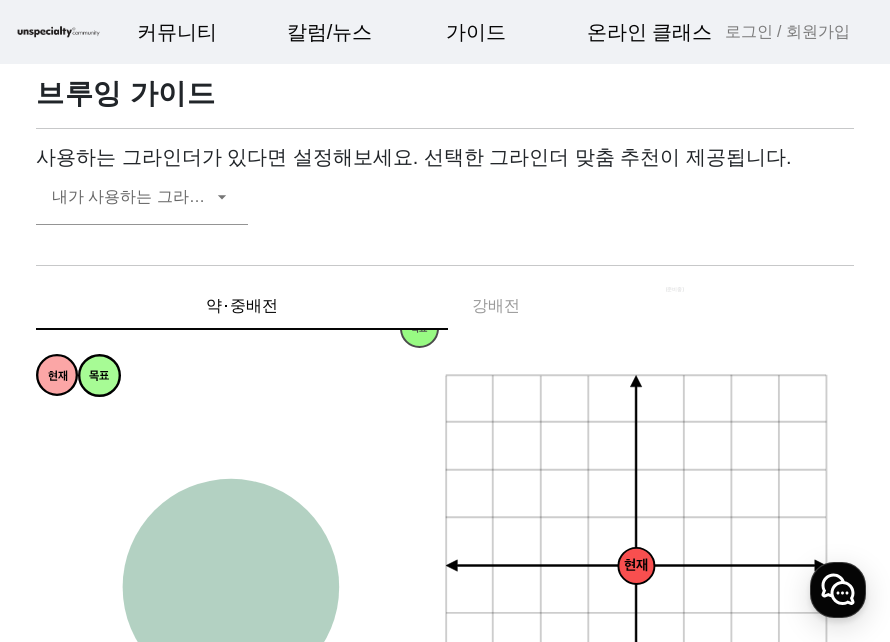 scroll, scrollTop: 100, scrollLeft: 0, axis: vertical 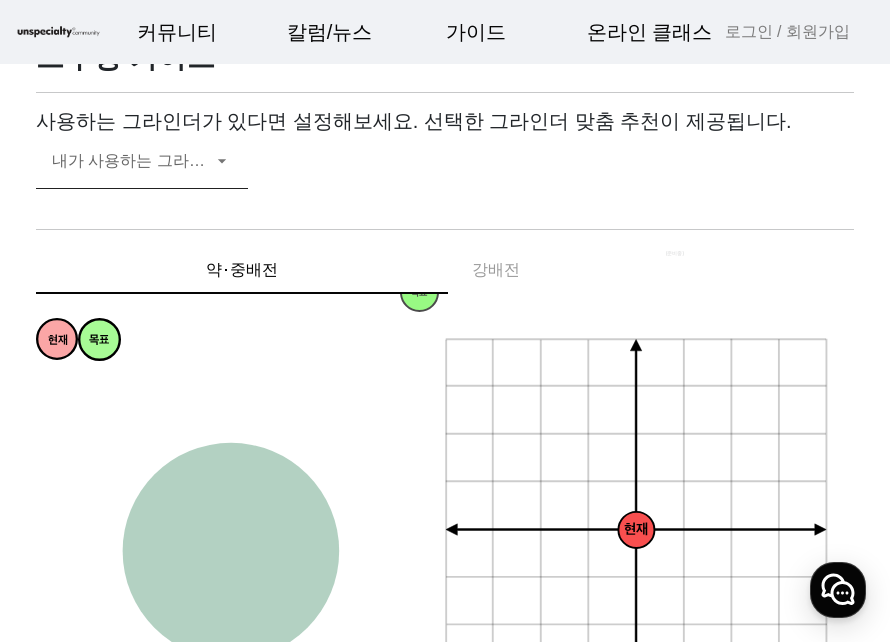 click at bounding box center (132, 169) 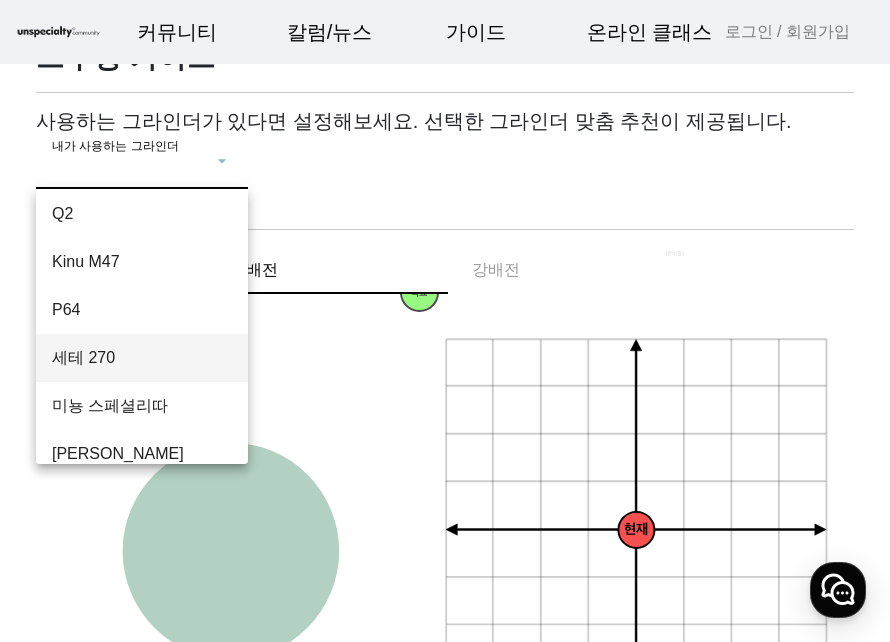 scroll, scrollTop: 173, scrollLeft: 0, axis: vertical 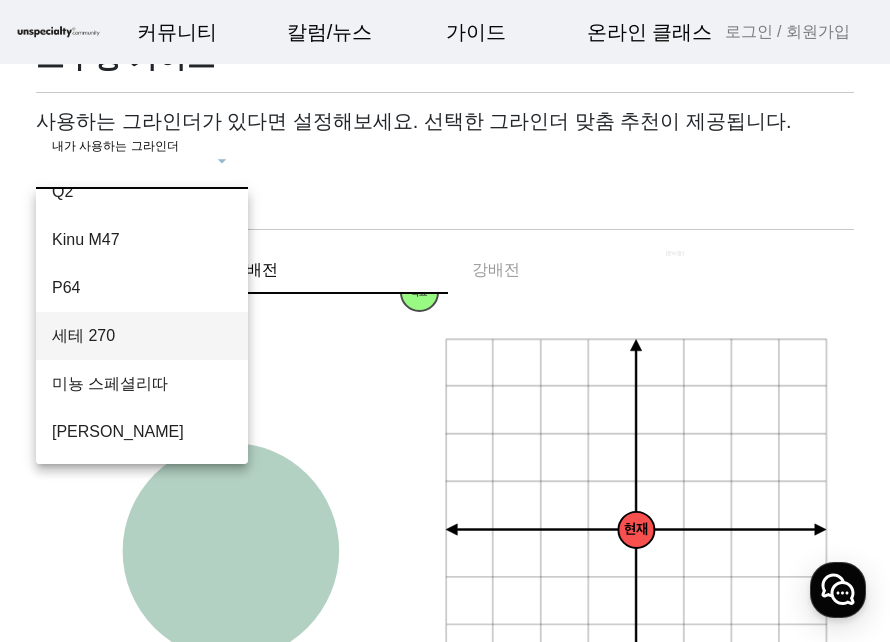 click on "세테 270" at bounding box center [142, 336] 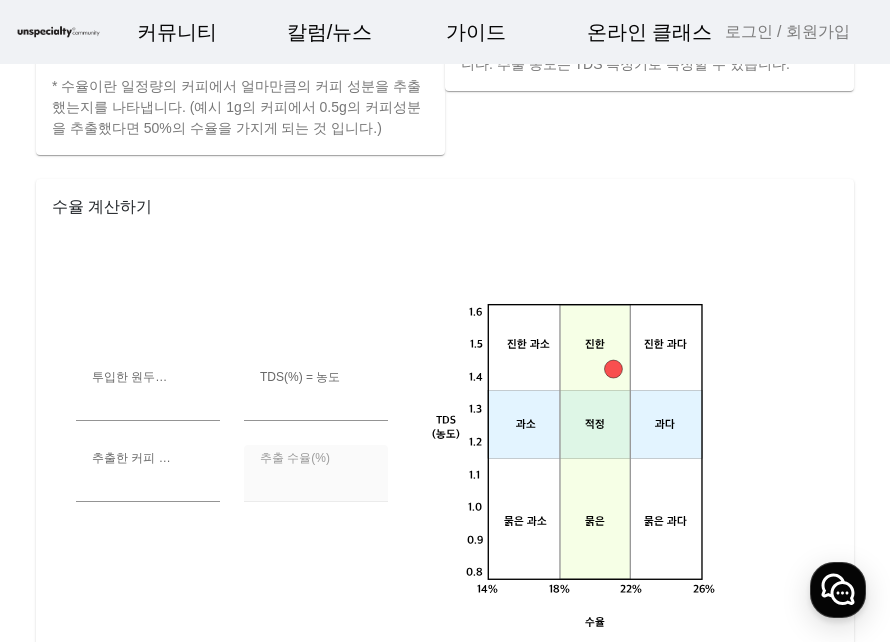 scroll, scrollTop: 1000, scrollLeft: 0, axis: vertical 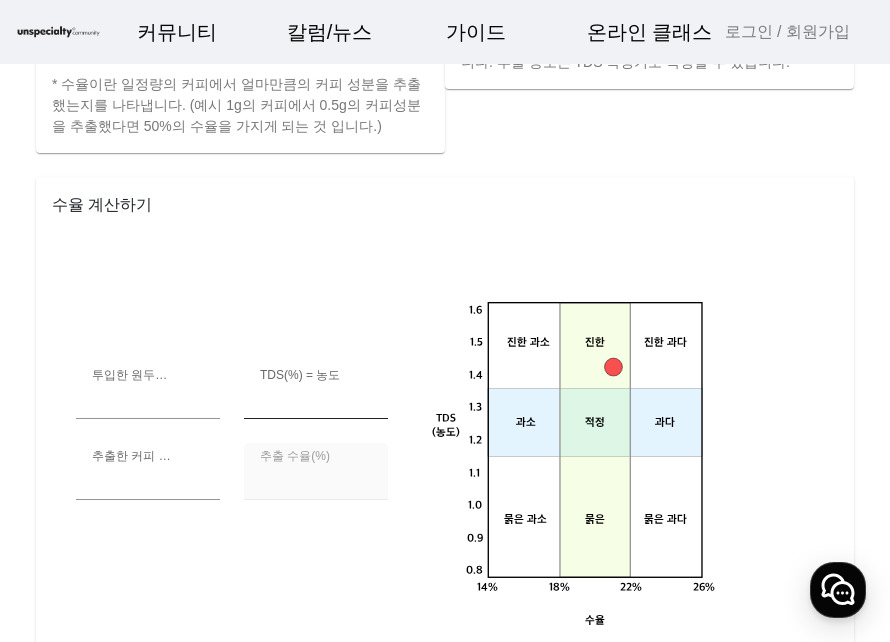 type on "***" 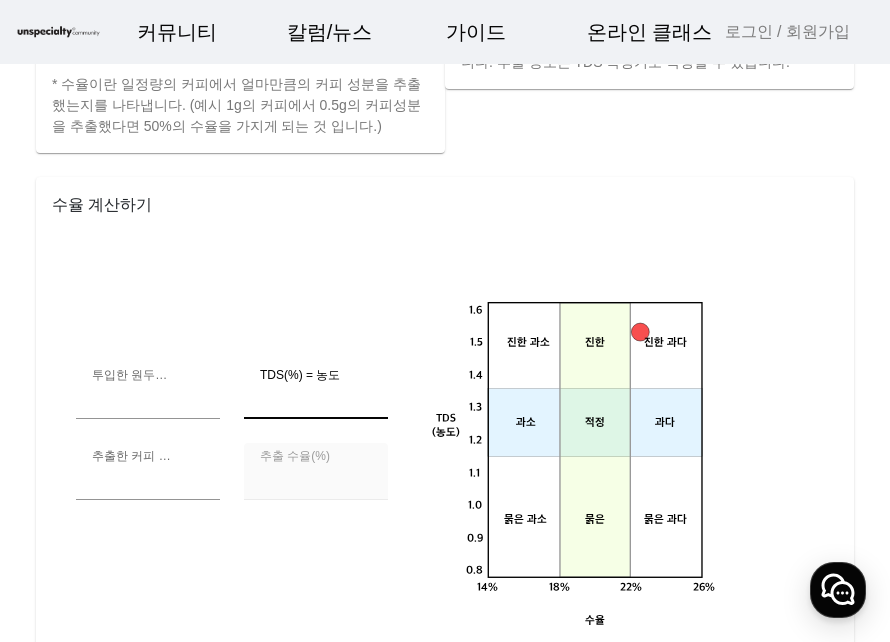 type on "***" 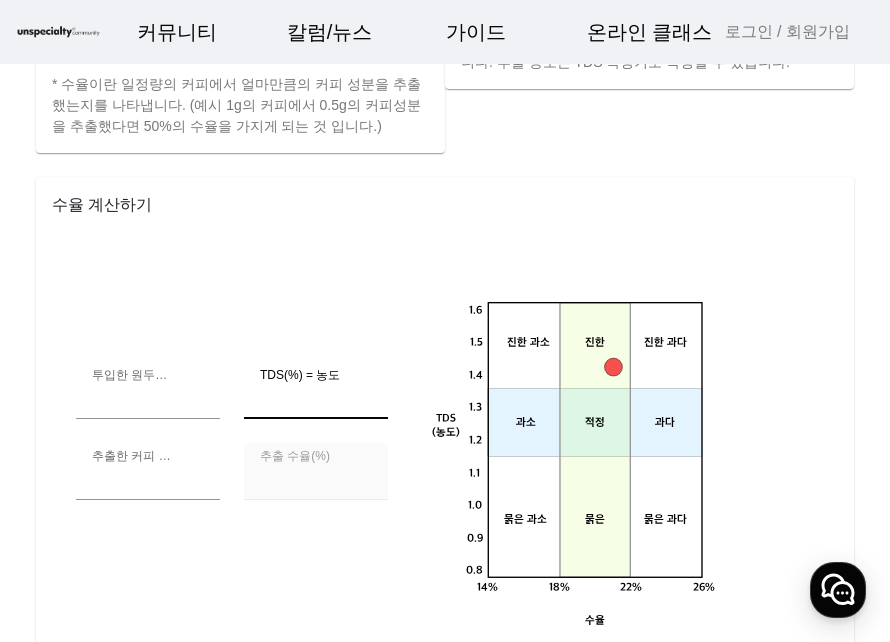 type on "***" 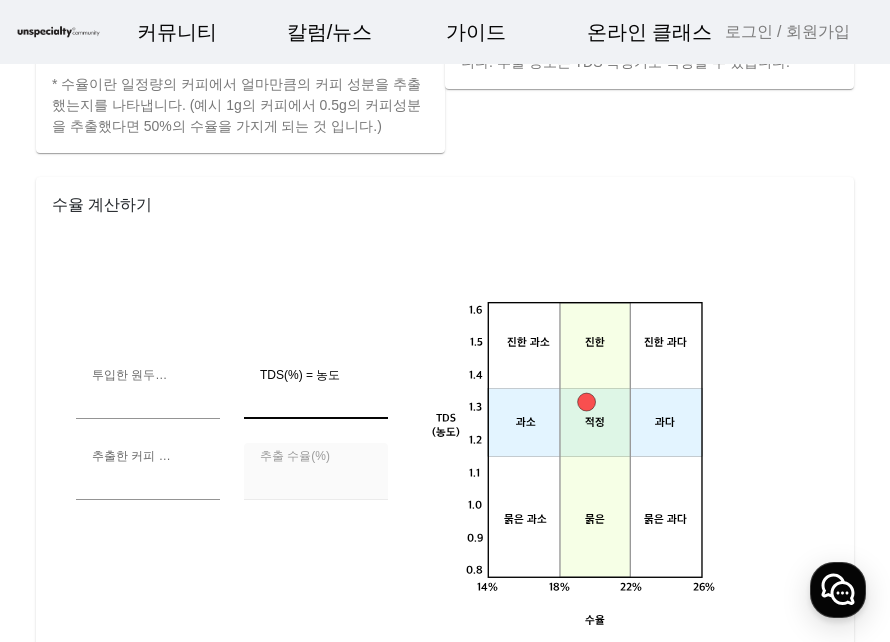 type on "***" 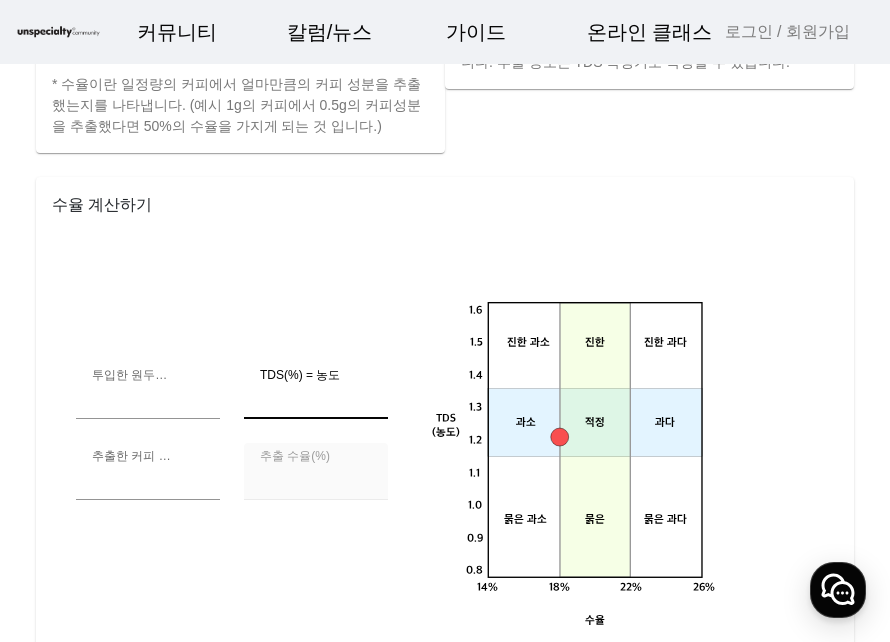 type on "***" 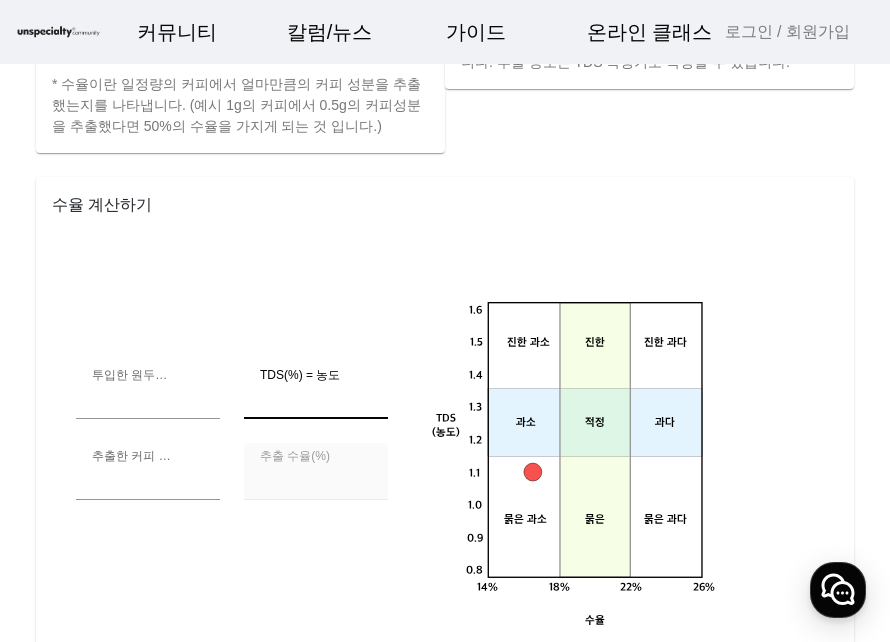 click on "***" at bounding box center [316, 399] 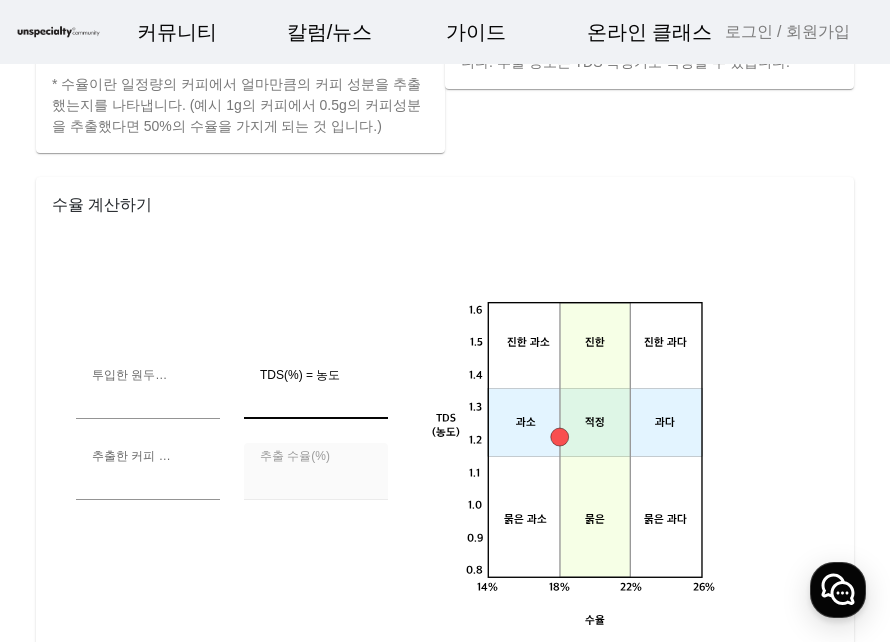 type on "***" 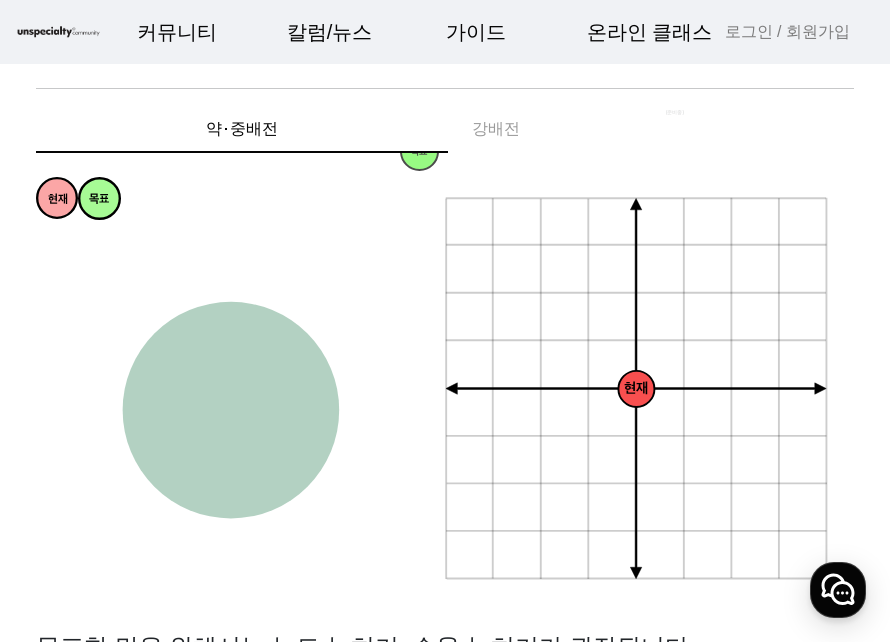 scroll, scrollTop: 0, scrollLeft: 0, axis: both 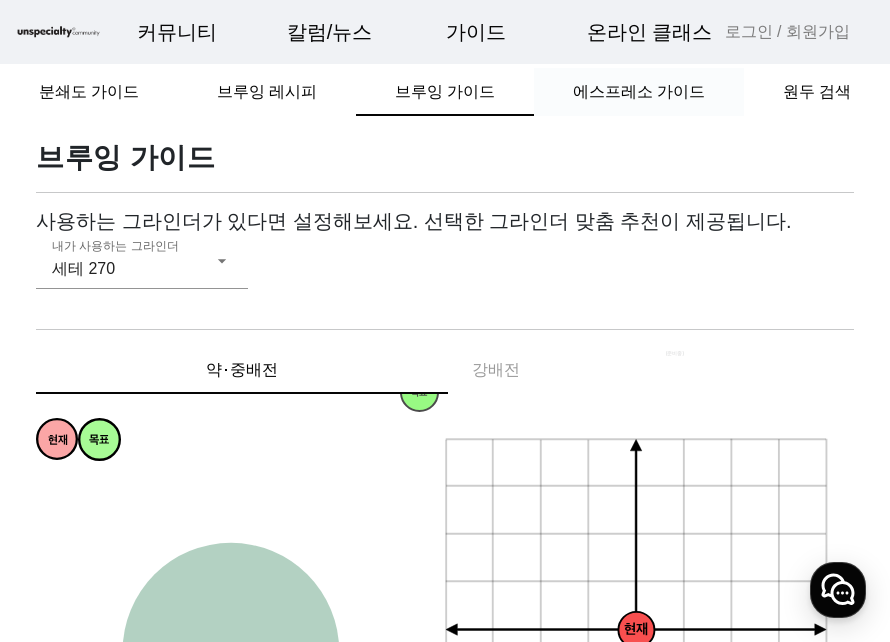 click on "에스프레소 가이드" at bounding box center (639, 92) 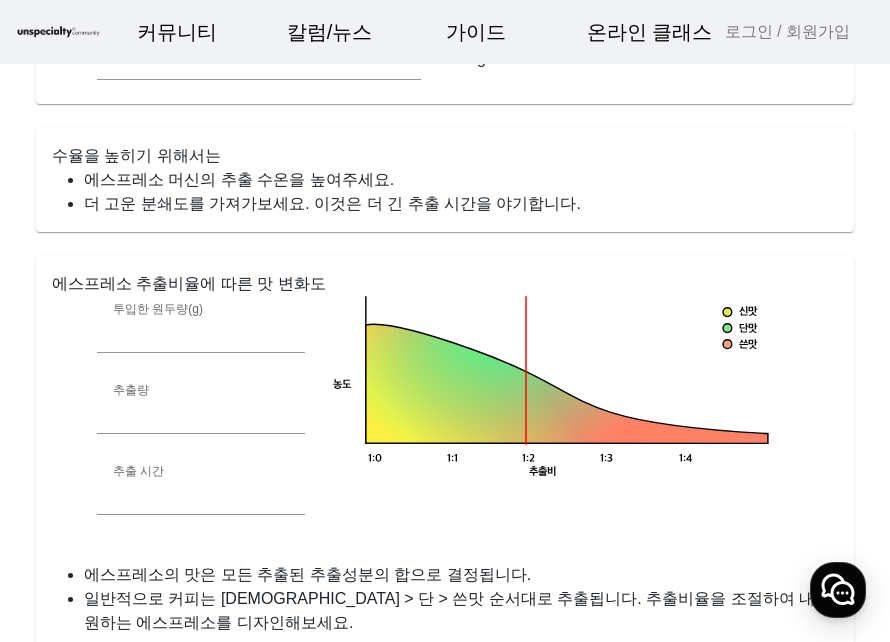 scroll, scrollTop: 600, scrollLeft: 0, axis: vertical 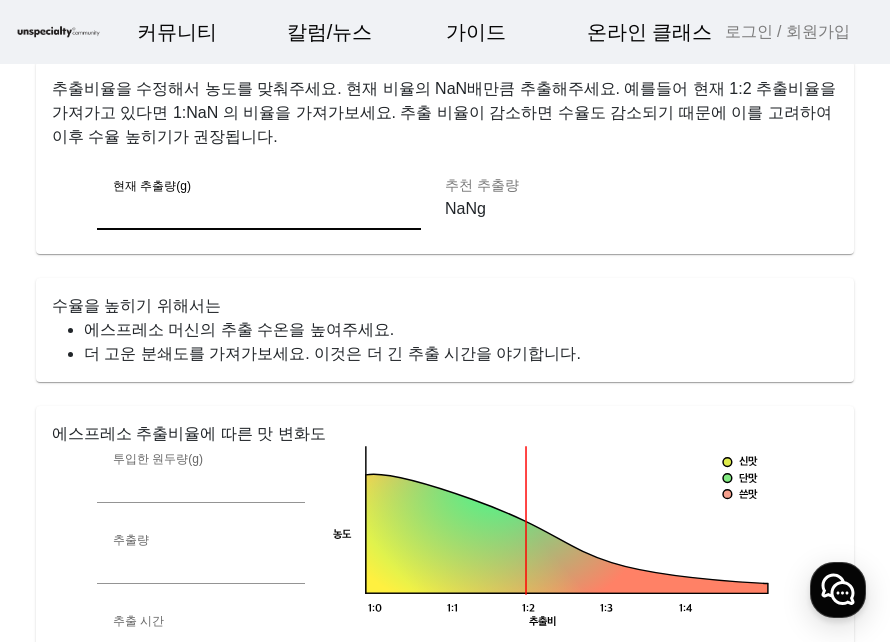 drag, startPoint x: 316, startPoint y: 212, endPoint x: 98, endPoint y: 221, distance: 218.1857 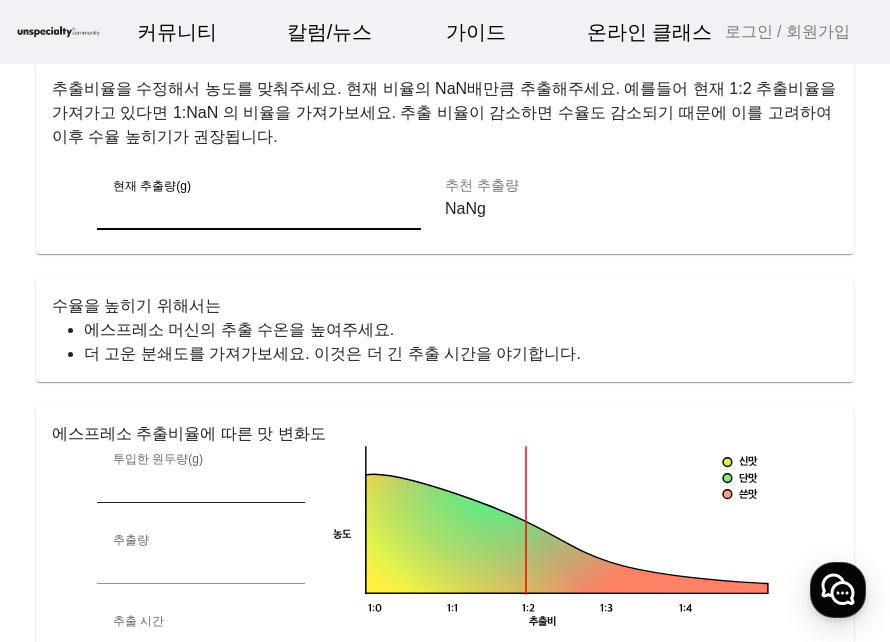type on "**" 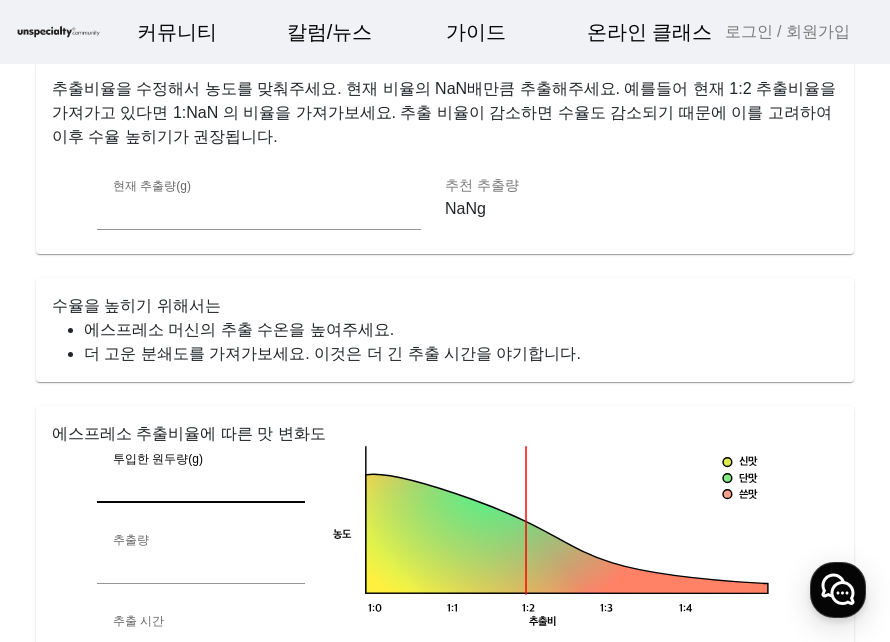 drag, startPoint x: 251, startPoint y: 486, endPoint x: 23, endPoint y: 471, distance: 228.49289 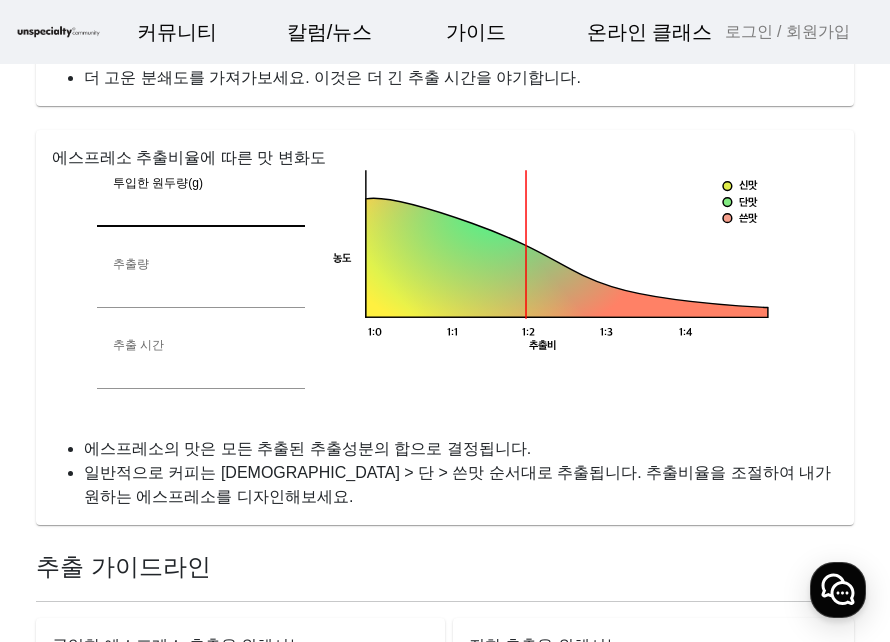 scroll, scrollTop: 900, scrollLeft: 0, axis: vertical 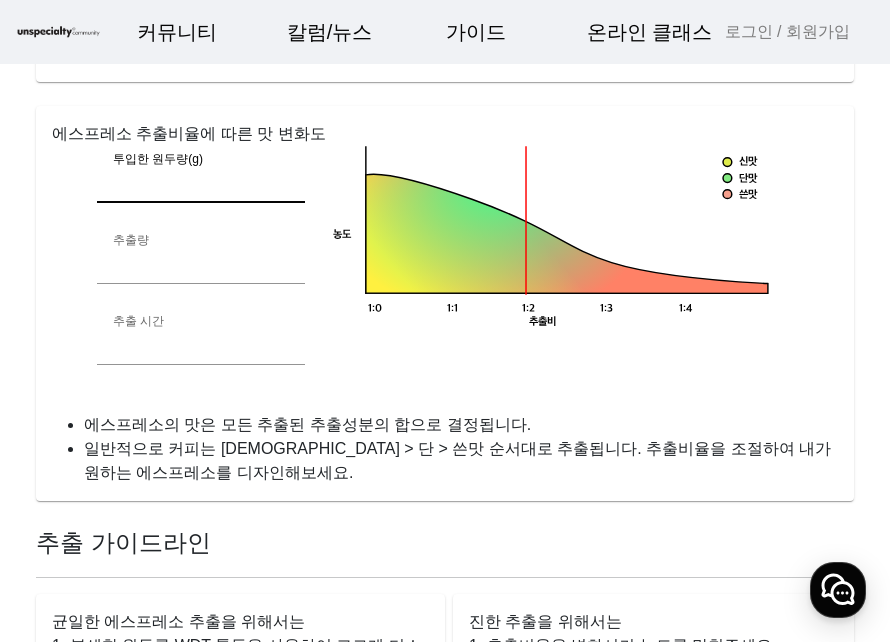 type on "**" 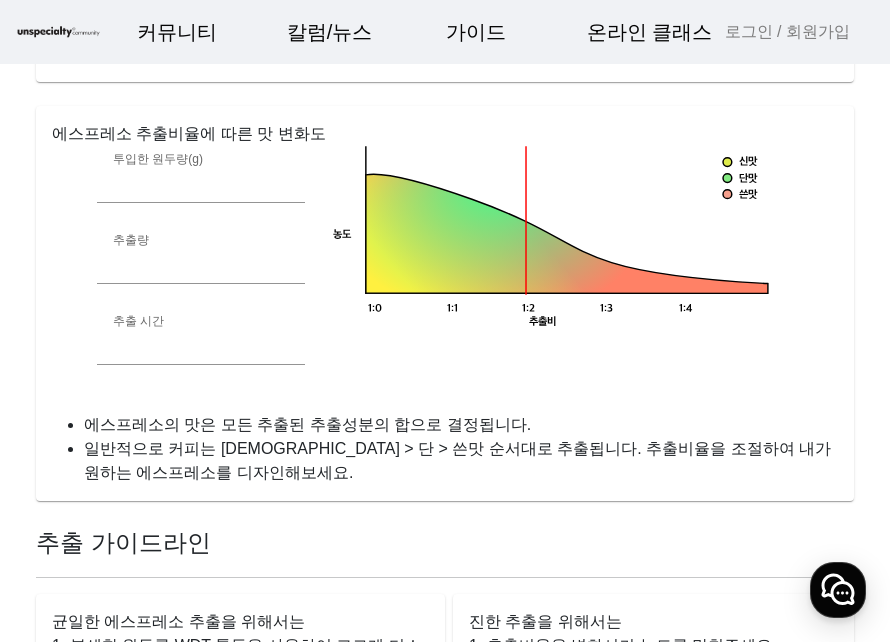 click at bounding box center [201, 296] 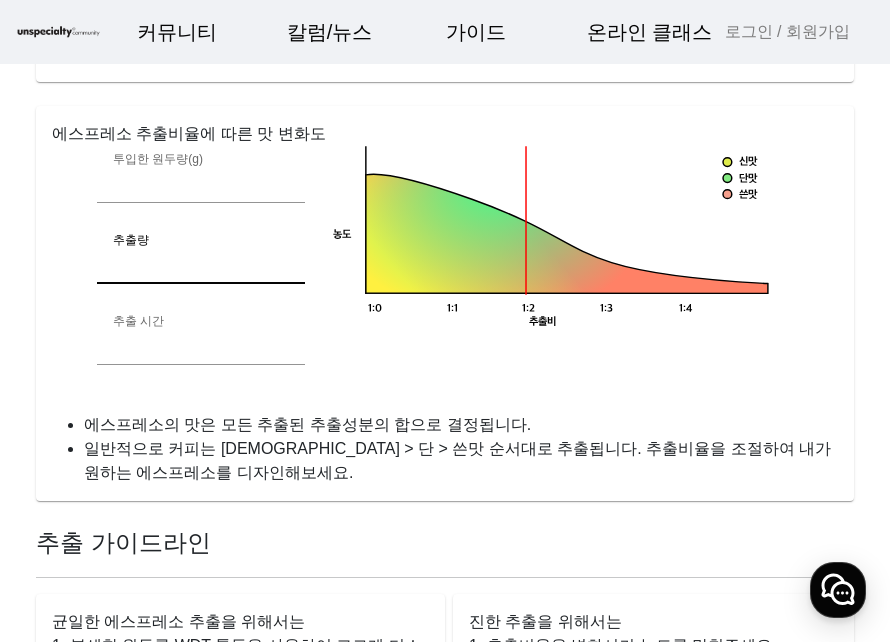 drag, startPoint x: 167, startPoint y: 261, endPoint x: 116, endPoint y: 255, distance: 51.351727 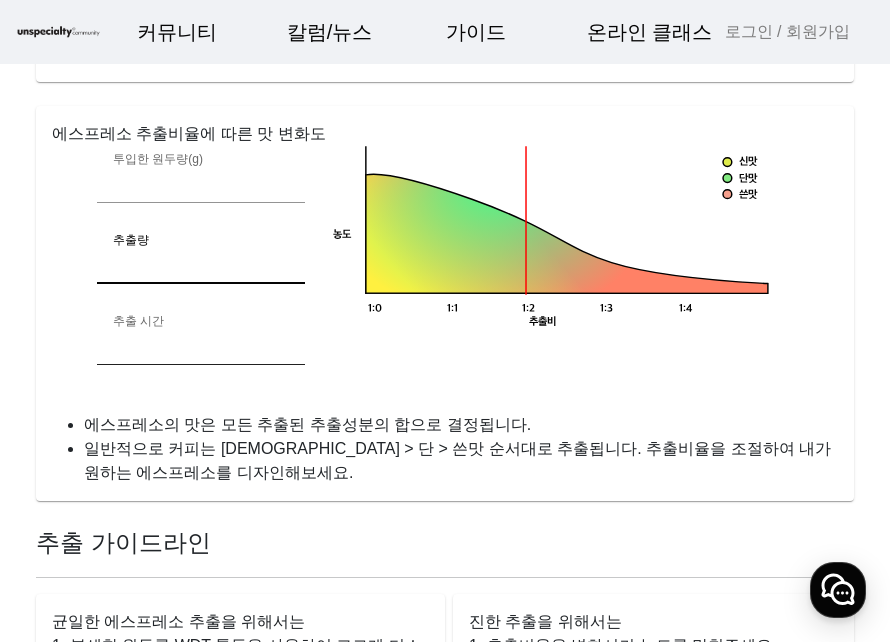 type on "**" 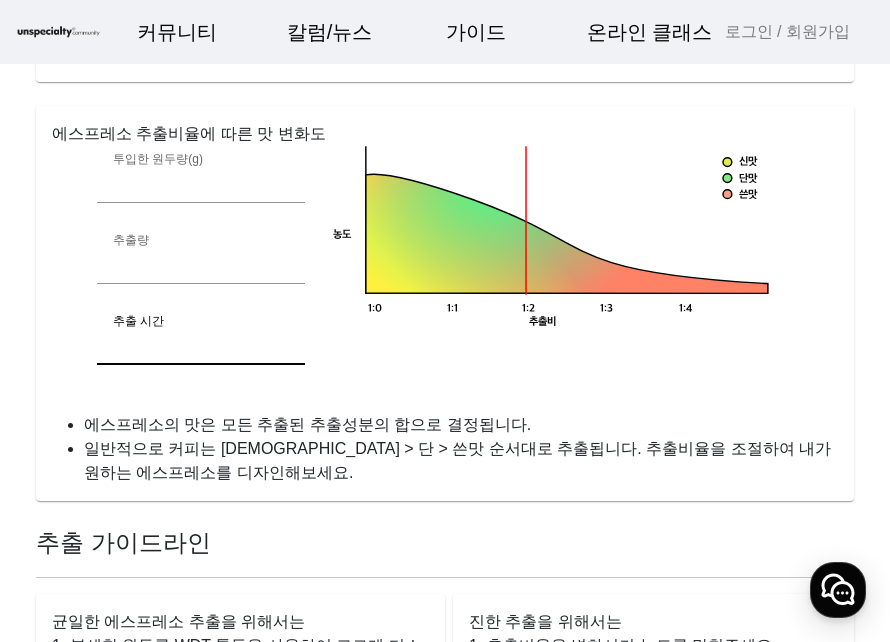 drag, startPoint x: 188, startPoint y: 346, endPoint x: 91, endPoint y: 344, distance: 97.020615 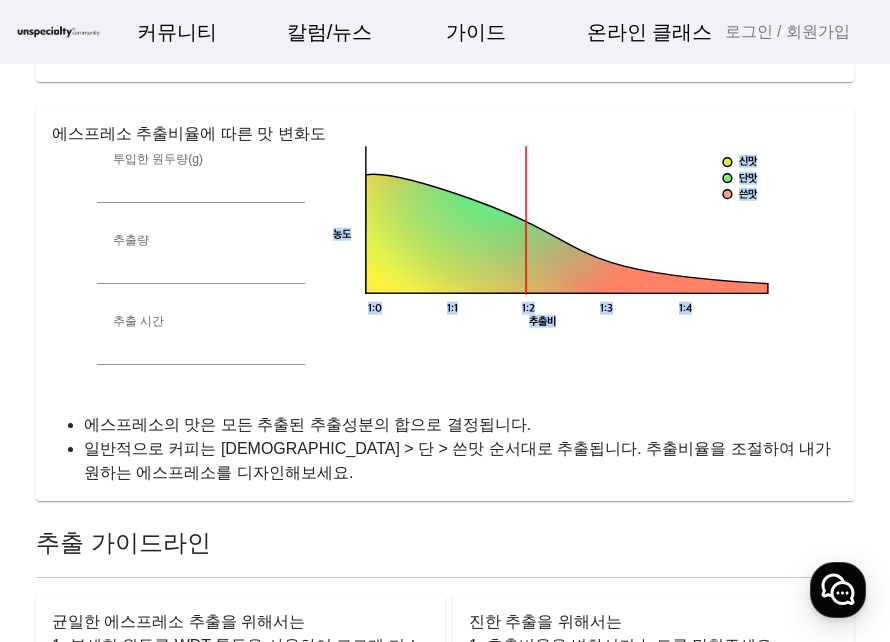 click on "신맛 단맛 쓴맛 농도 추출비 1:1 1:0 1:2 1:3 1:4" 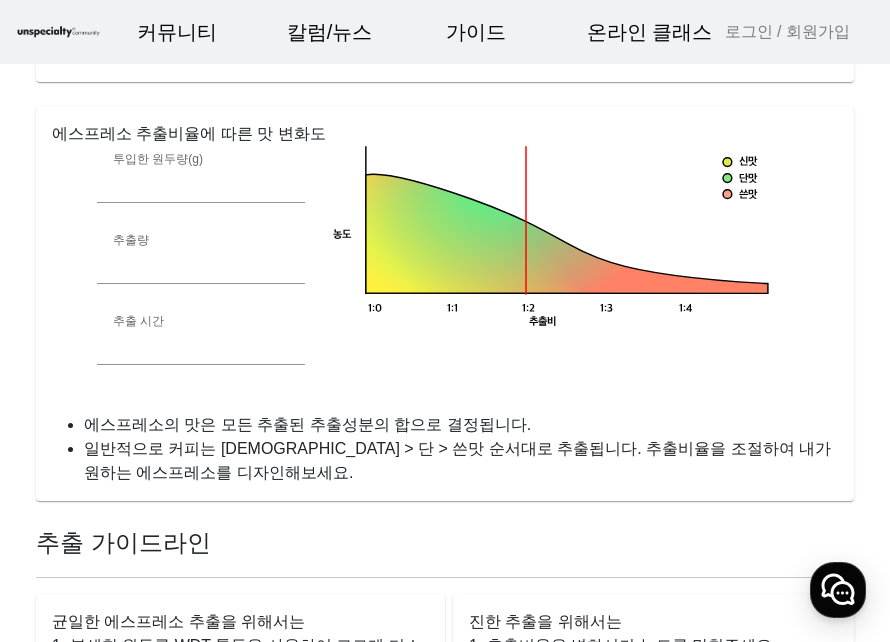 click 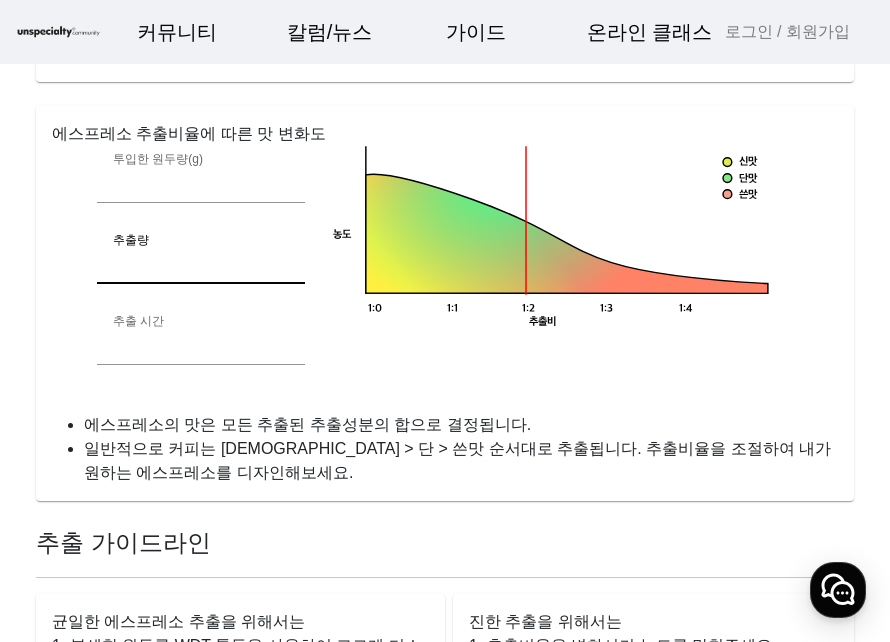 drag, startPoint x: 195, startPoint y: 255, endPoint x: 74, endPoint y: 253, distance: 121.016525 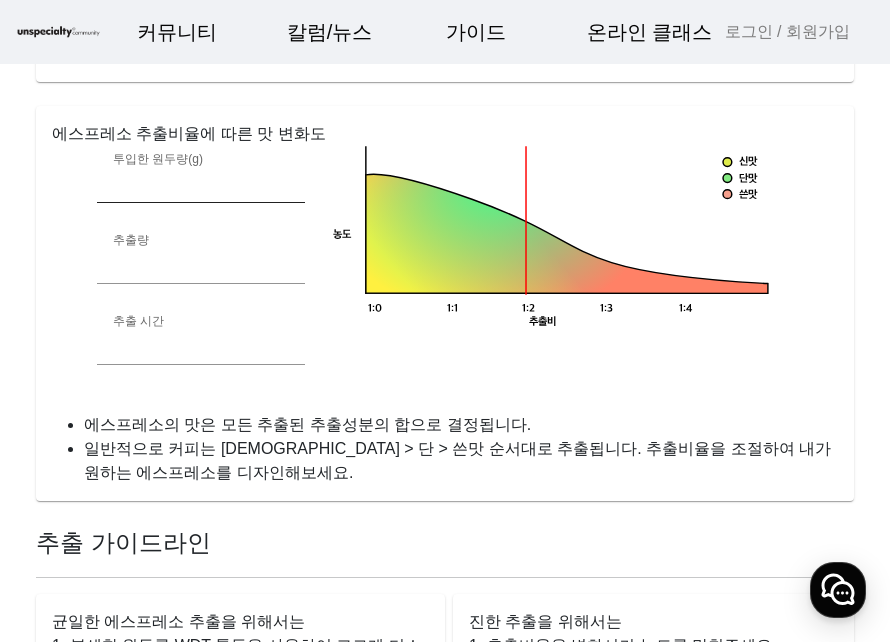 click on "투입한 원두량(g) **" at bounding box center (201, 186) 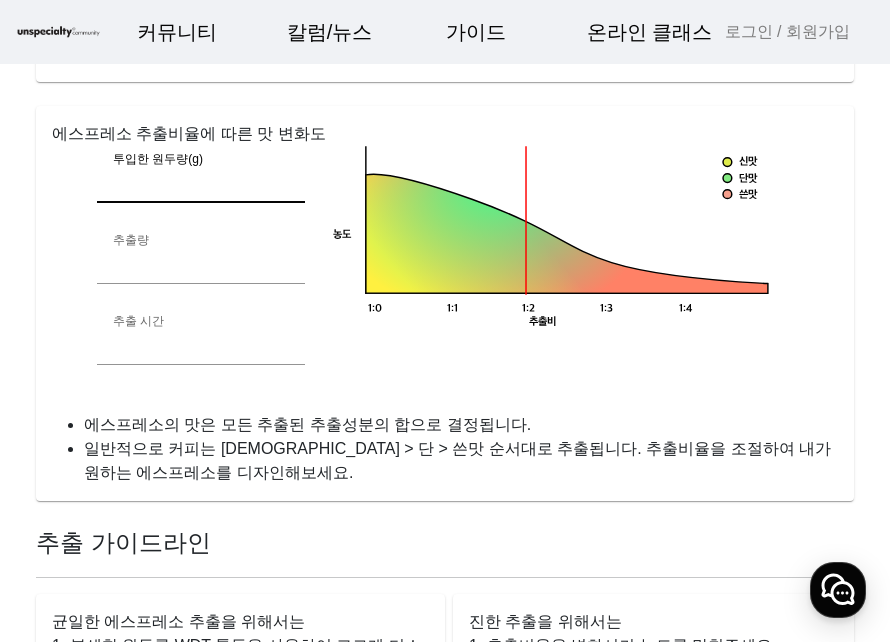 drag, startPoint x: 136, startPoint y: 188, endPoint x: 79, endPoint y: 193, distance: 57.21888 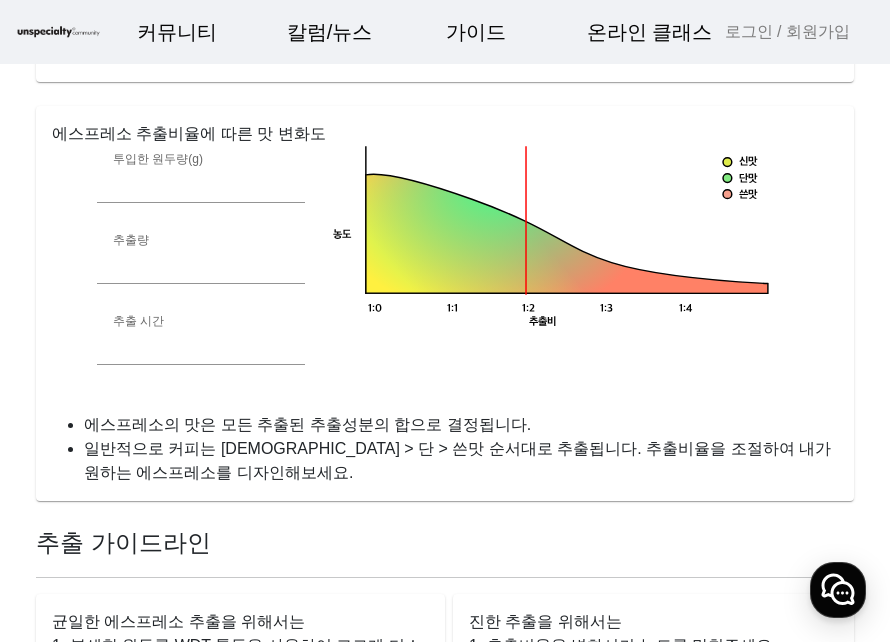 drag, startPoint x: 35, startPoint y: 241, endPoint x: 51, endPoint y: 248, distance: 17.464249 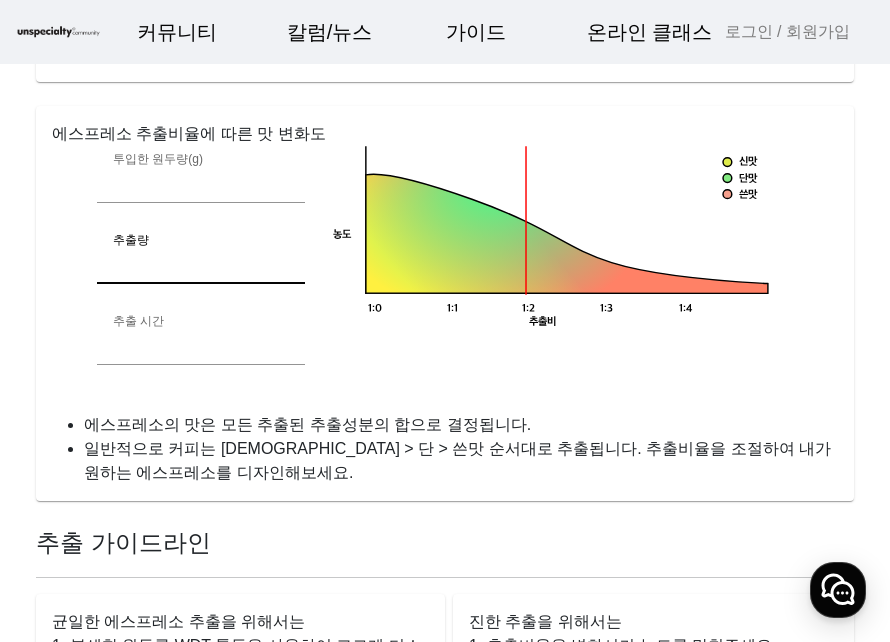 drag, startPoint x: 144, startPoint y: 261, endPoint x: 95, endPoint y: 261, distance: 49 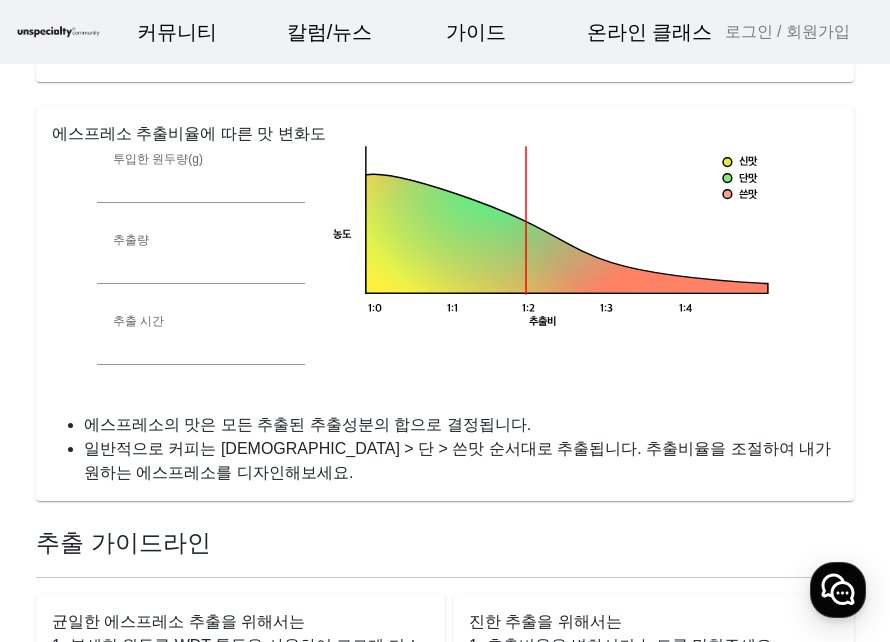 click on "에스프레소의 맛은 모든 추출된 추출성분의 합으로 결정됩니다." 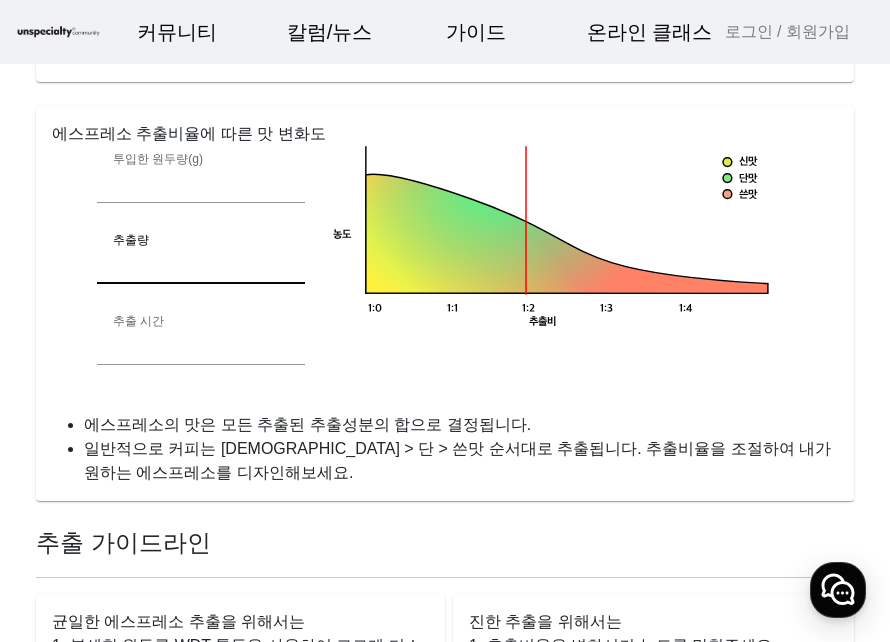 drag, startPoint x: 164, startPoint y: 269, endPoint x: 79, endPoint y: 193, distance: 114.02193 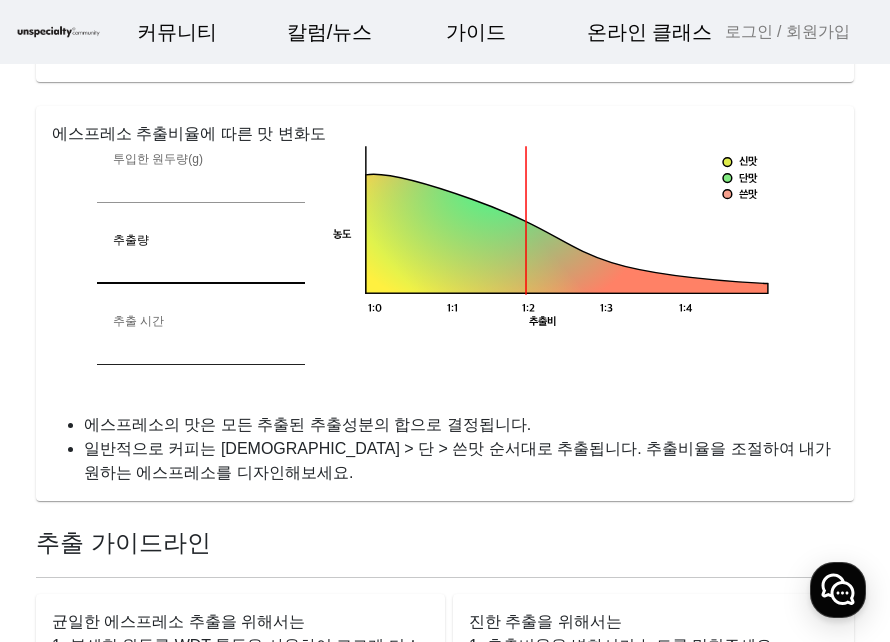click on "추출 시간 **" at bounding box center [201, 336] 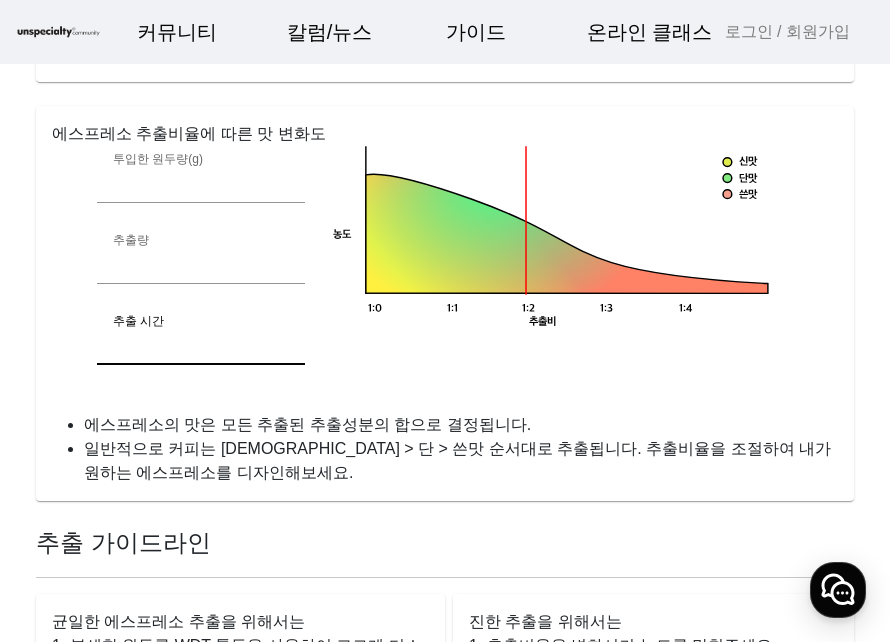 drag, startPoint x: 162, startPoint y: 340, endPoint x: 109, endPoint y: 332, distance: 53.600372 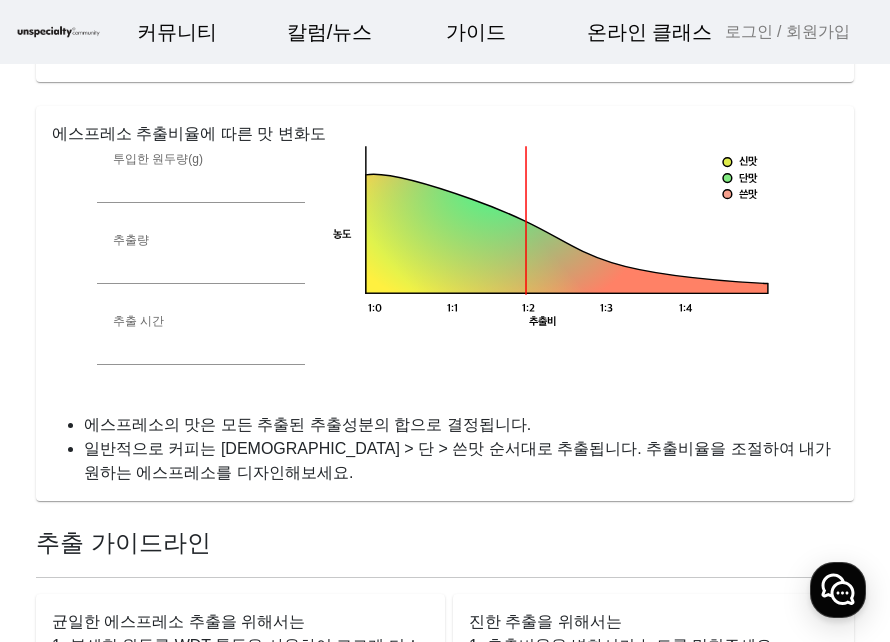 click at bounding box center [201, 377] 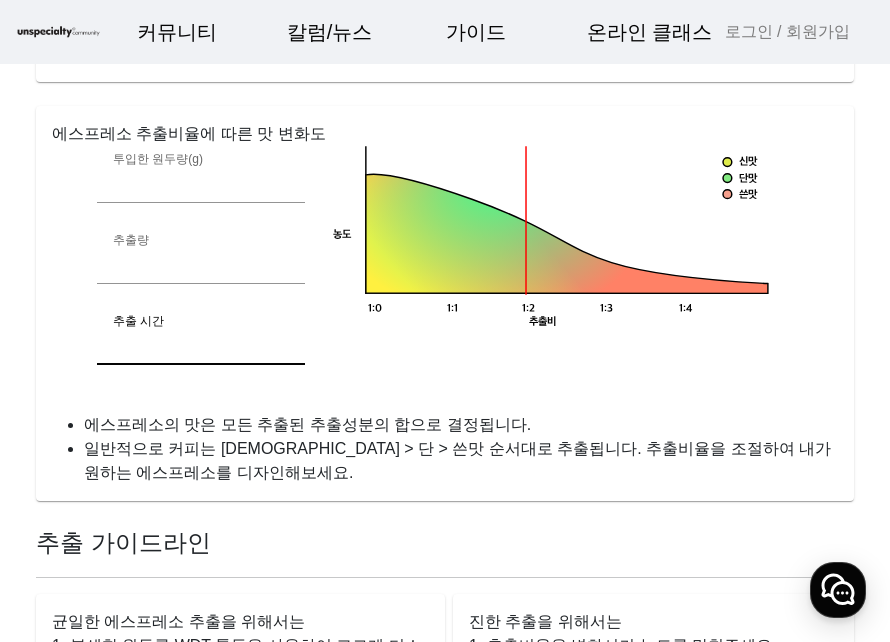 drag, startPoint x: 207, startPoint y: 343, endPoint x: -40, endPoint y: 367, distance: 248.16325 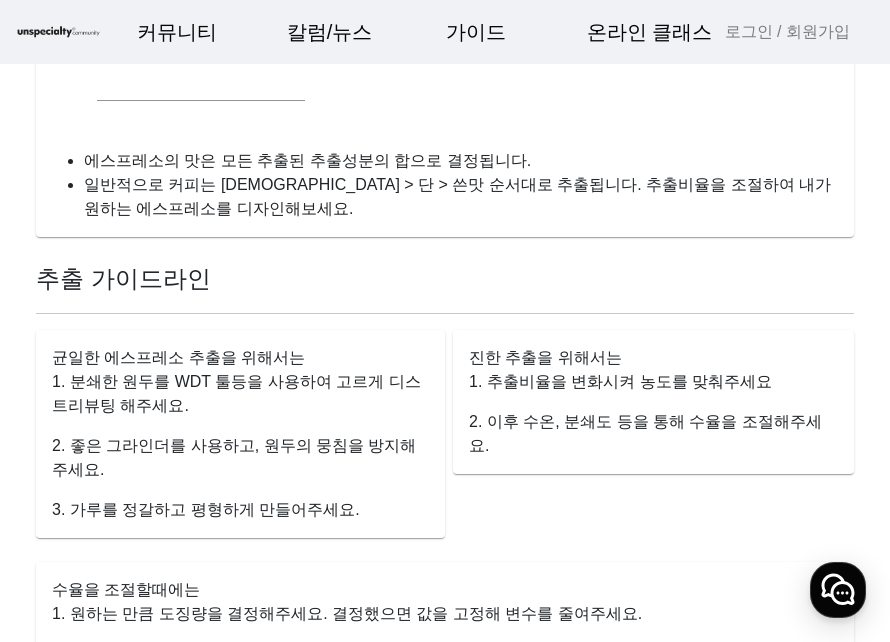 scroll, scrollTop: 1200, scrollLeft: 0, axis: vertical 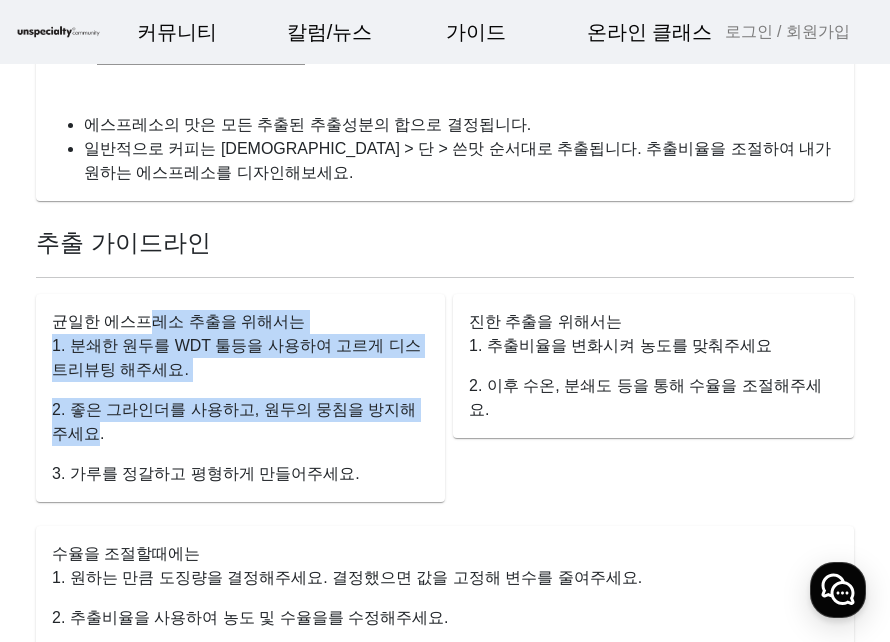 drag, startPoint x: 34, startPoint y: 432, endPoint x: 144, endPoint y: 304, distance: 168.77203 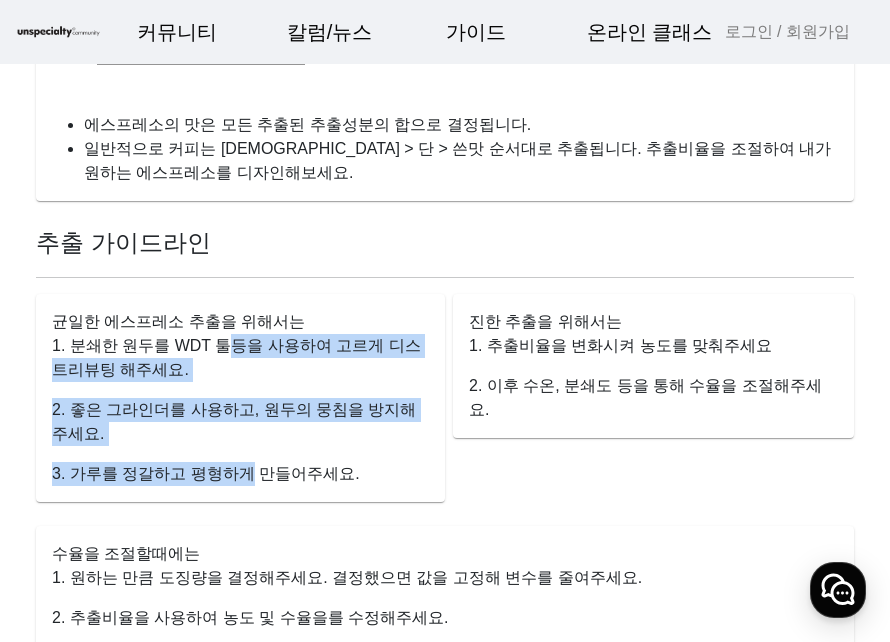 drag, startPoint x: 208, startPoint y: 350, endPoint x: 239, endPoint y: 477, distance: 130.72873 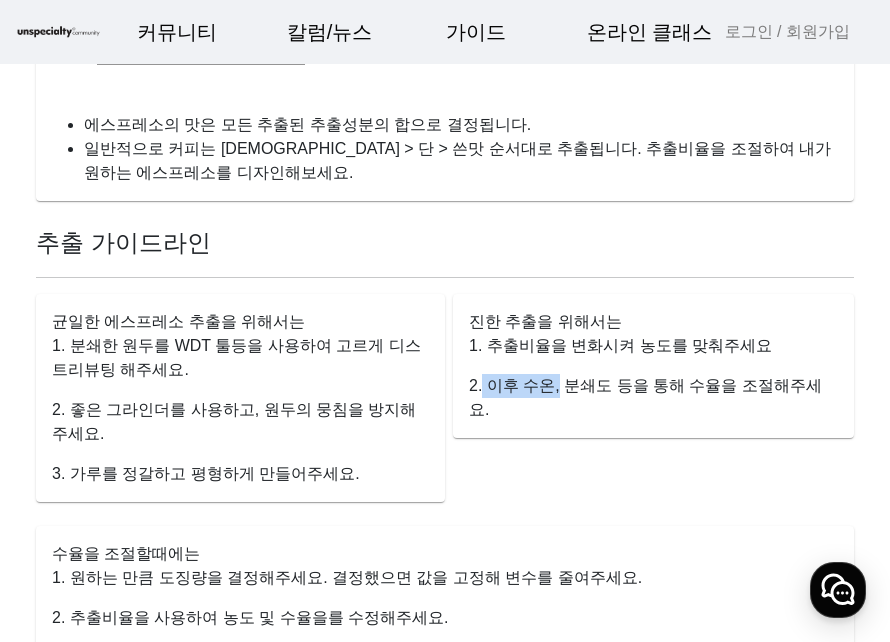 drag, startPoint x: 478, startPoint y: 373, endPoint x: 651, endPoint y: 380, distance: 173.14156 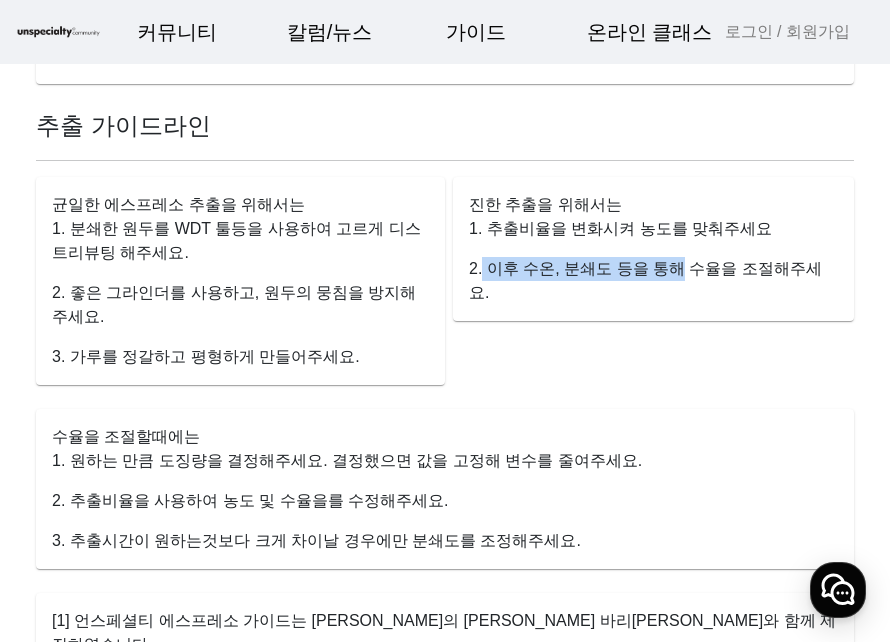 scroll, scrollTop: 1500, scrollLeft: 0, axis: vertical 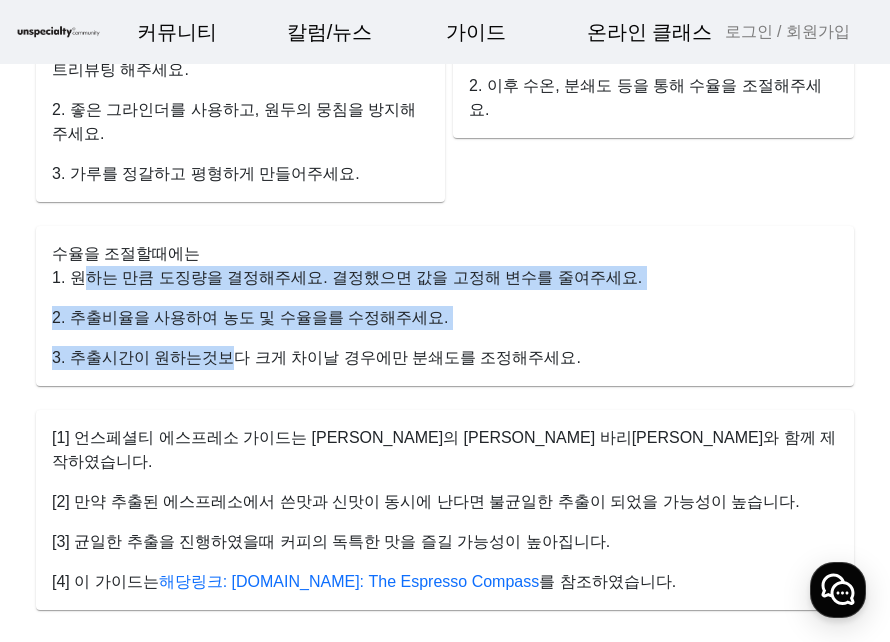 drag, startPoint x: 203, startPoint y: 352, endPoint x: 73, endPoint y: 288, distance: 144.89996 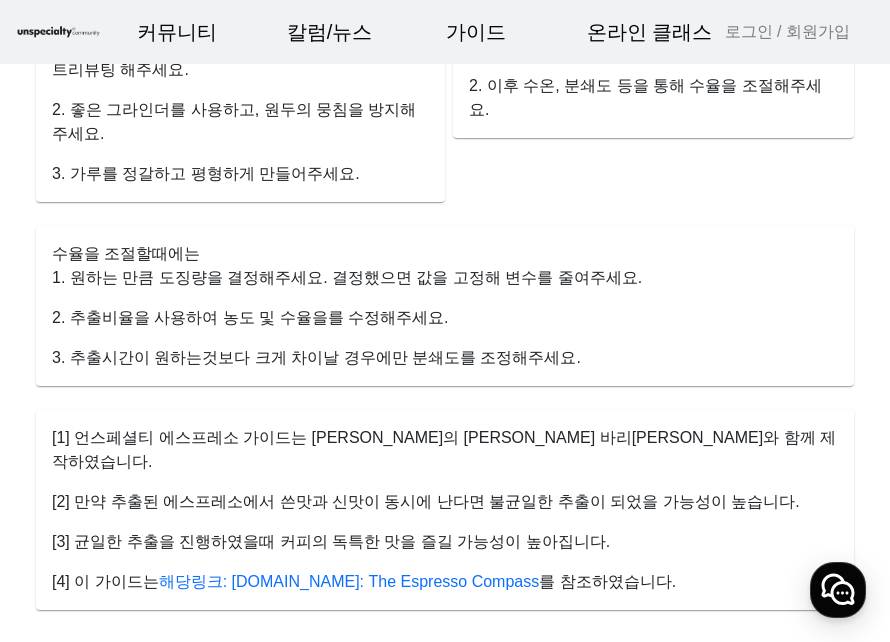 click on "3. 추출시간이 원하는것보다 크게 차이날 경우에만 분쇄도를 조정해주세요." 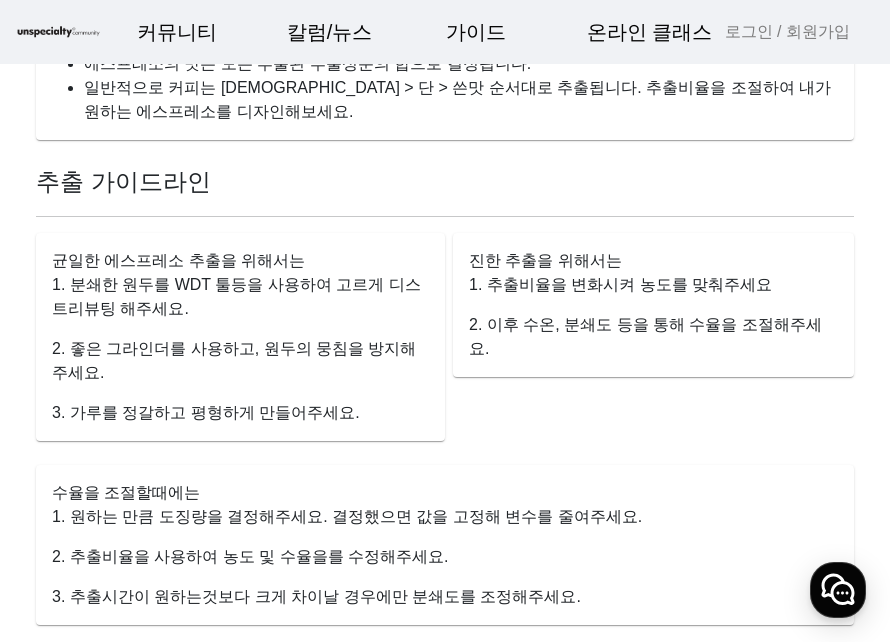 scroll, scrollTop: 800, scrollLeft: 0, axis: vertical 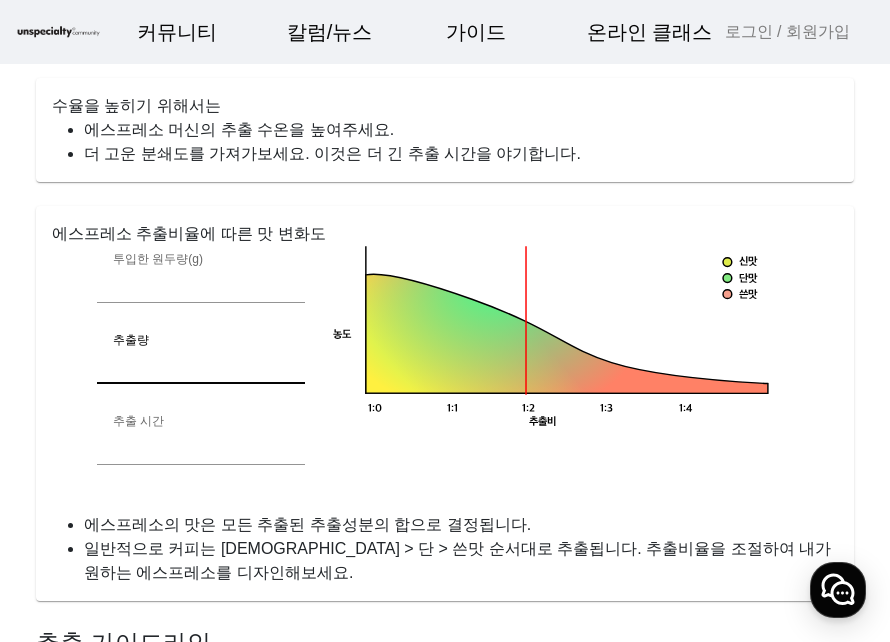 drag, startPoint x: 182, startPoint y: 361, endPoint x: 104, endPoint y: 346, distance: 79.429214 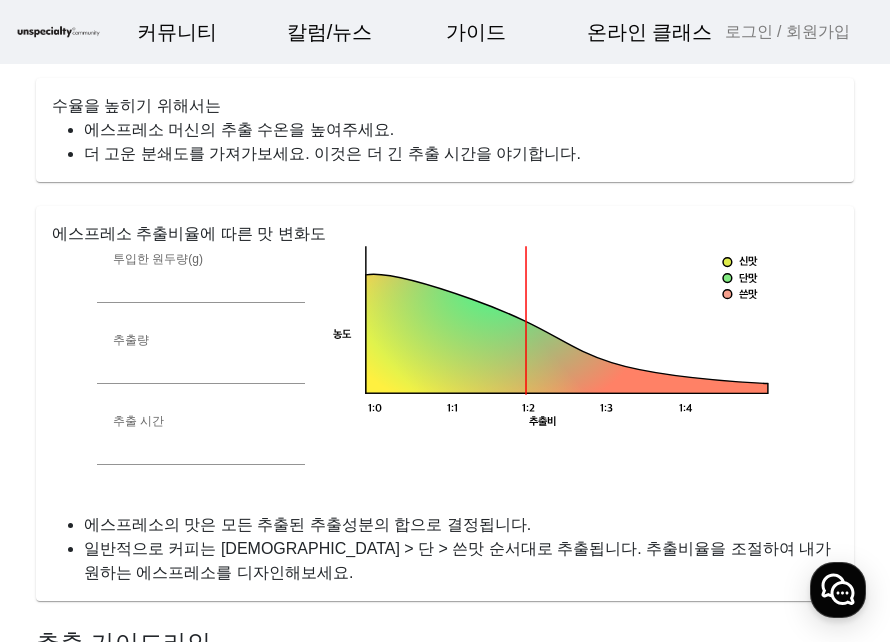 click on "0.8 0.8 0.8 신맛 단맛 쓴맛 농도 추출비 1:1 1:0 1:2 1:3 1:4" at bounding box center (549, 367) 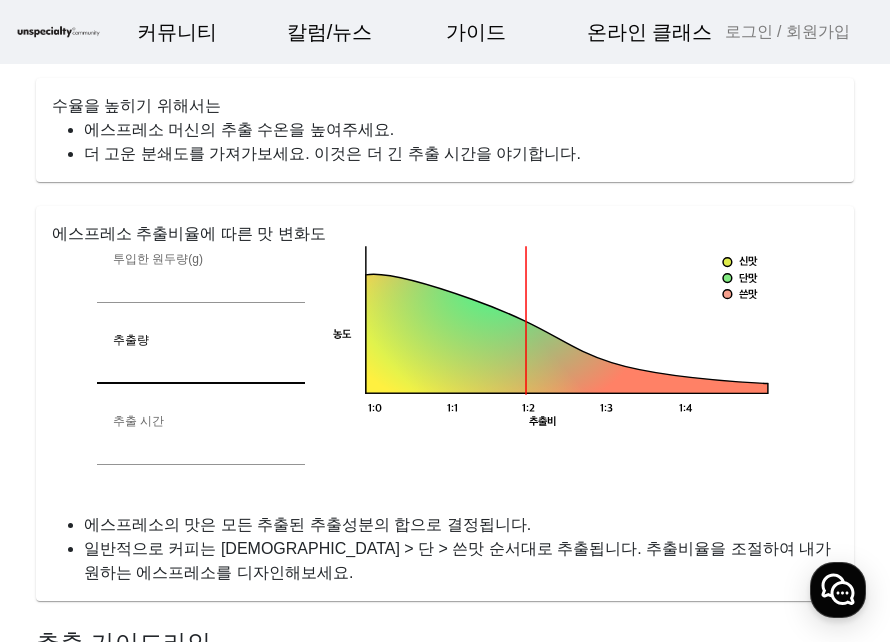 drag, startPoint x: 226, startPoint y: 371, endPoint x: 27, endPoint y: 387, distance: 199.64218 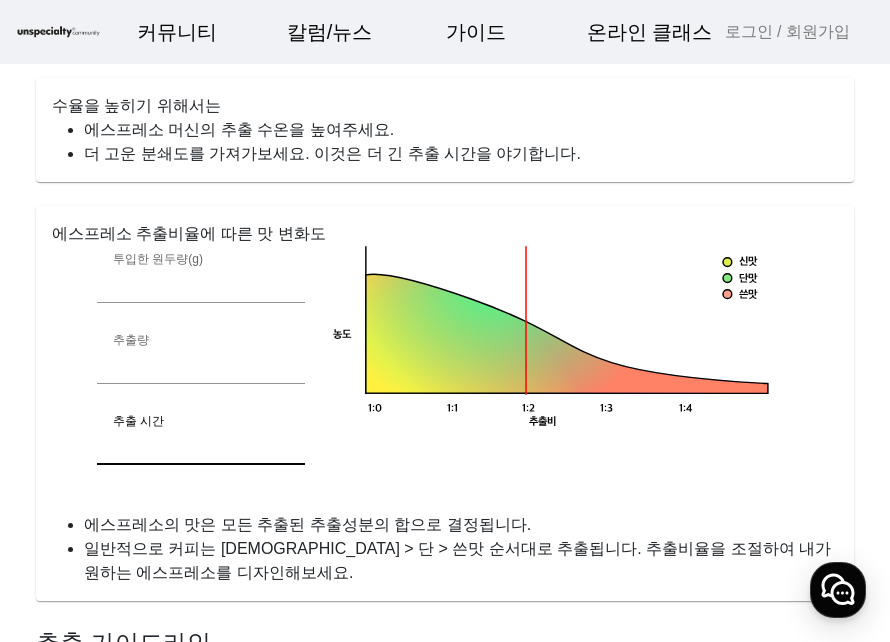 drag, startPoint x: 114, startPoint y: 443, endPoint x: 39, endPoint y: 446, distance: 75.059975 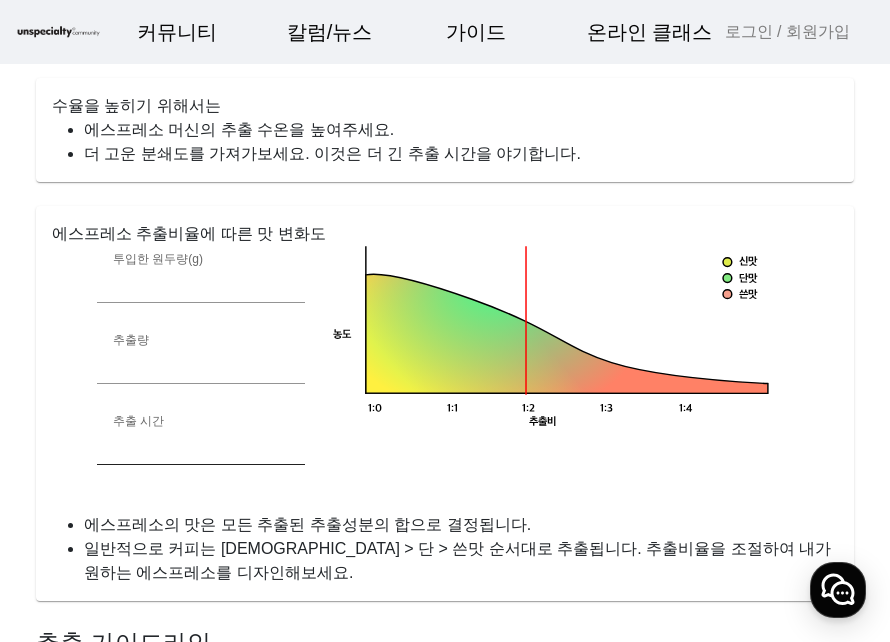 drag, startPoint x: 277, startPoint y: 469, endPoint x: 240, endPoint y: 458, distance: 38.600517 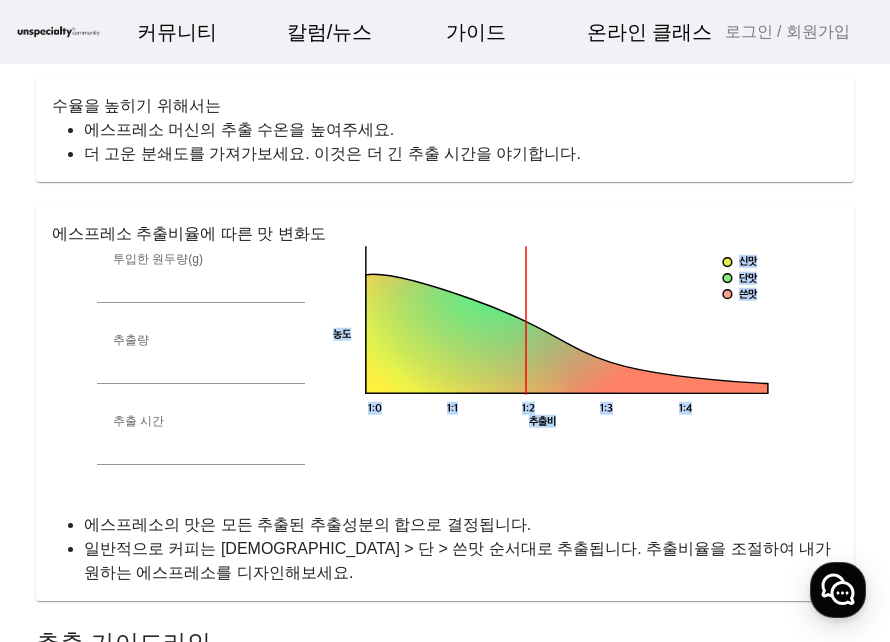drag, startPoint x: 184, startPoint y: 456, endPoint x: 41, endPoint y: 470, distance: 143.68369 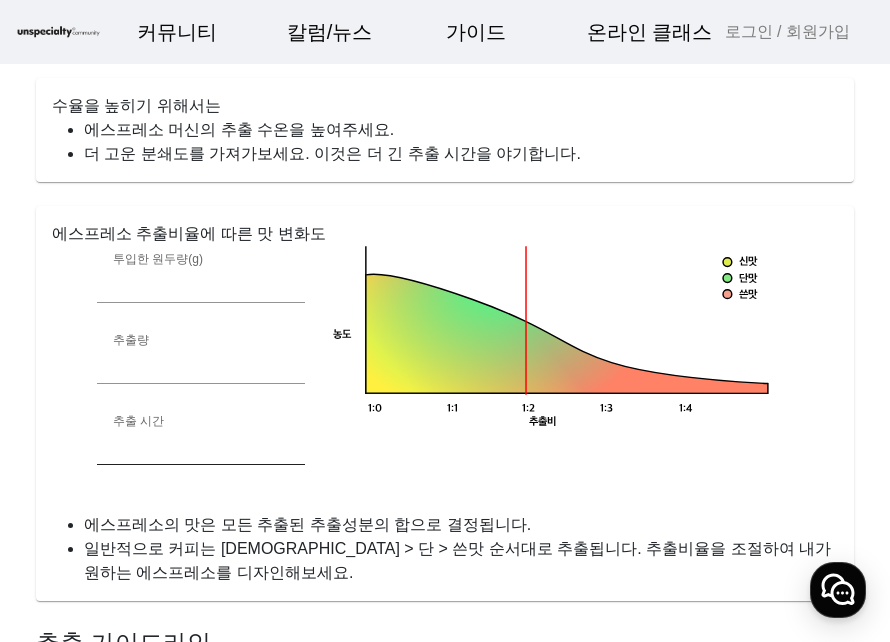 click on "**" at bounding box center [201, 445] 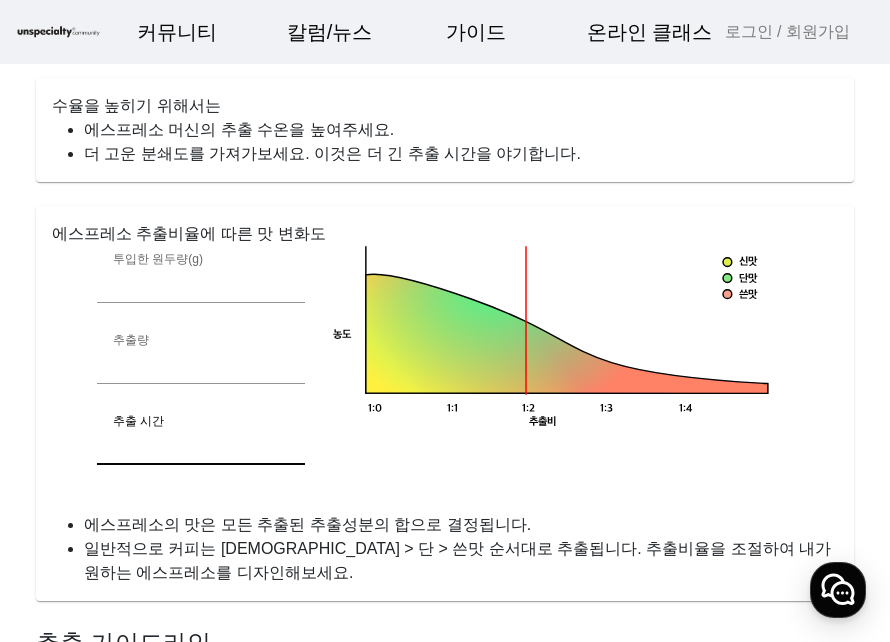 drag, startPoint x: 151, startPoint y: 442, endPoint x: 96, endPoint y: 451, distance: 55.7315 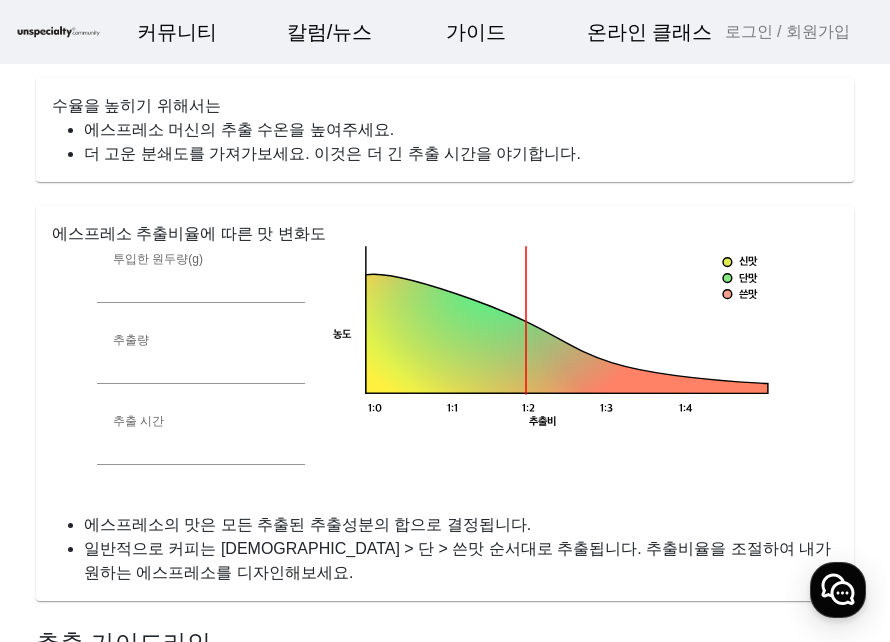 click on "0.8 0.8 0.8 신맛 단맛 쓴맛 농도 추출비 1:1 1:0 1:2 1:3 1:4" at bounding box center [549, 367] 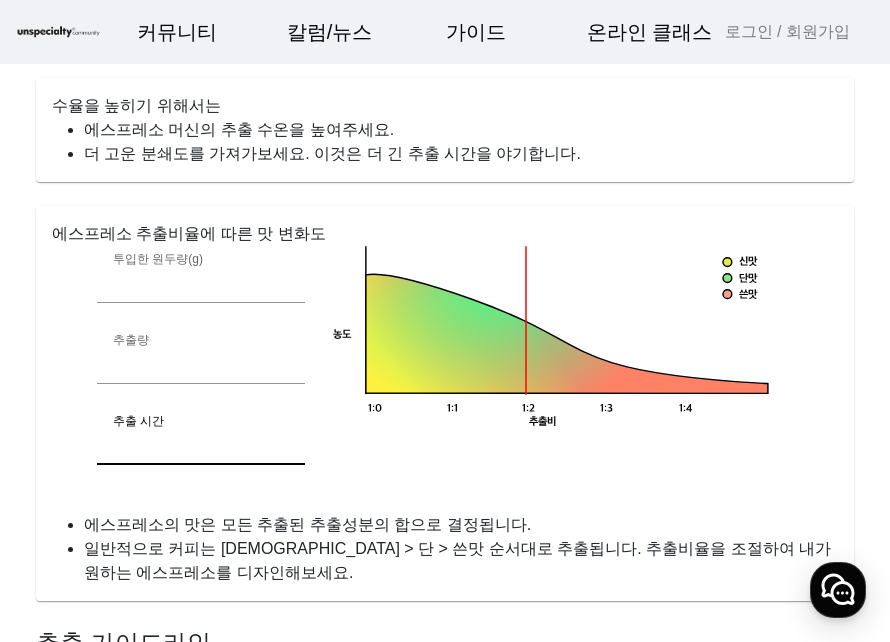 drag, startPoint x: 185, startPoint y: 445, endPoint x: -49, endPoint y: 479, distance: 236.45718 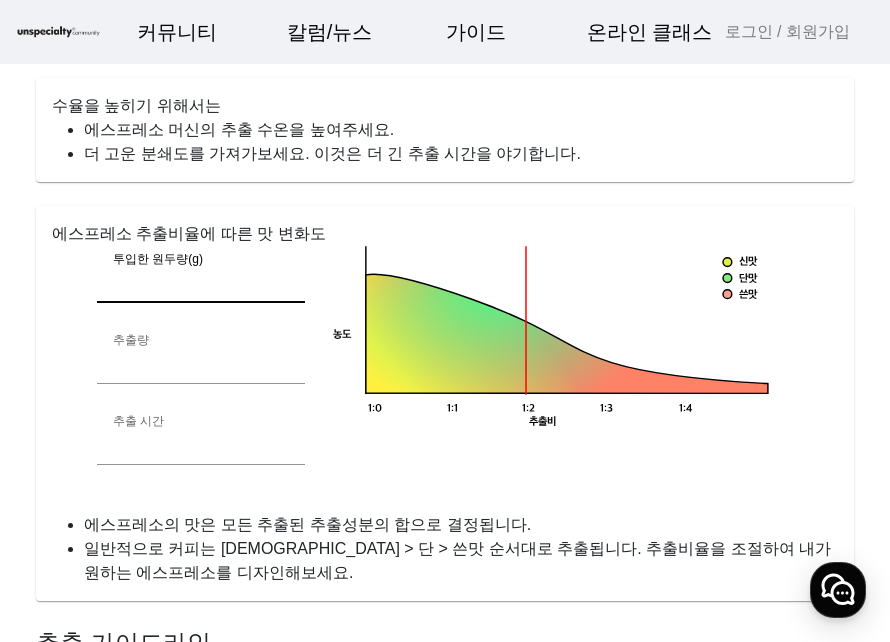 drag, startPoint x: 144, startPoint y: 277, endPoint x: 34, endPoint y: 293, distance: 111.15755 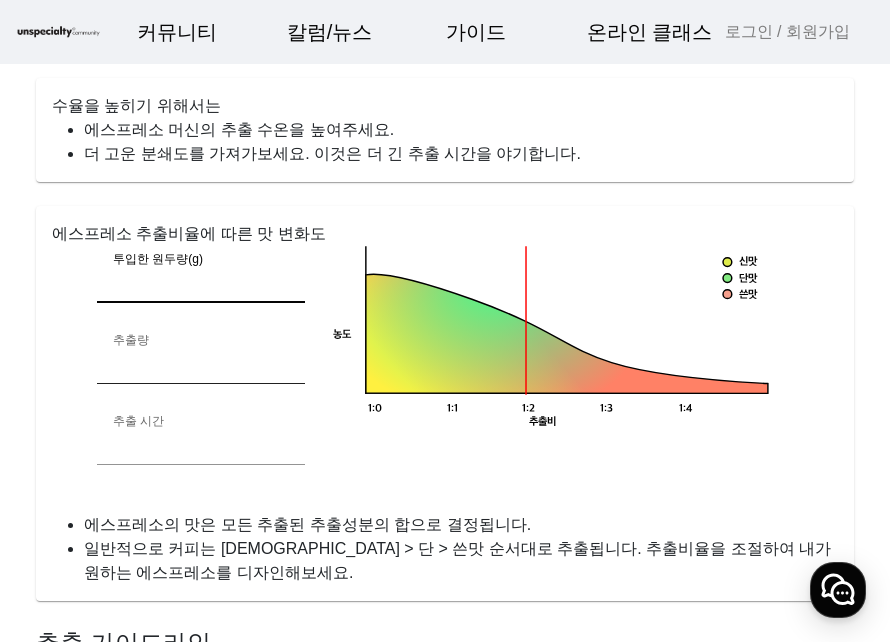 type on "**" 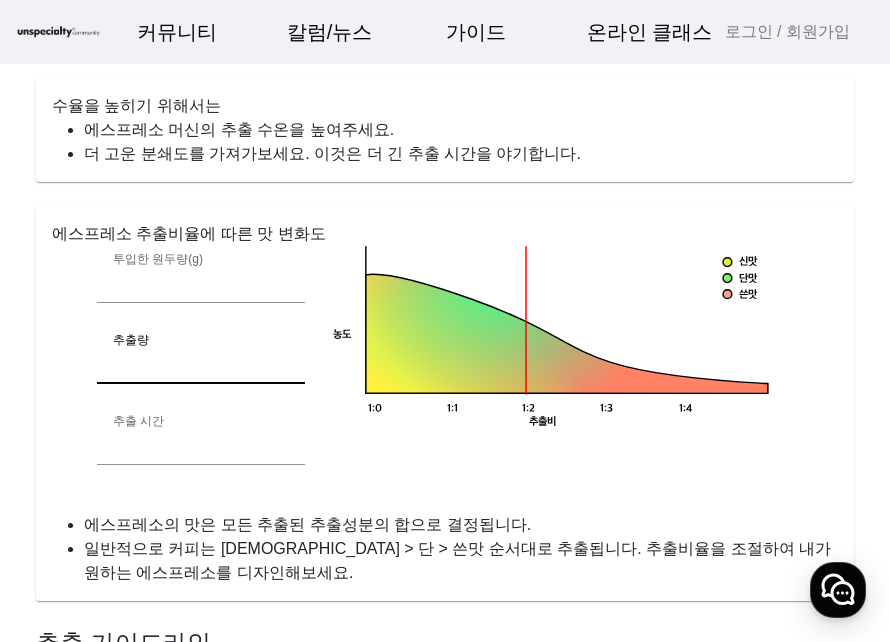 drag, startPoint x: 201, startPoint y: 358, endPoint x: -26, endPoint y: 378, distance: 227.87935 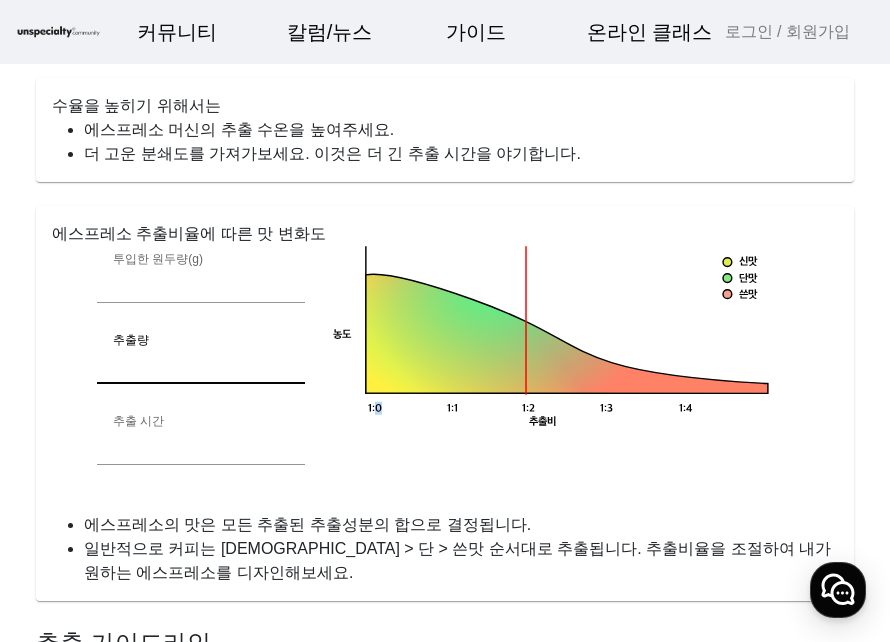click on "0.8 0.8 0.8 신맛 단맛 쓴맛 농도 추출비 1:1 1:0 1:2 1:3 1:4" 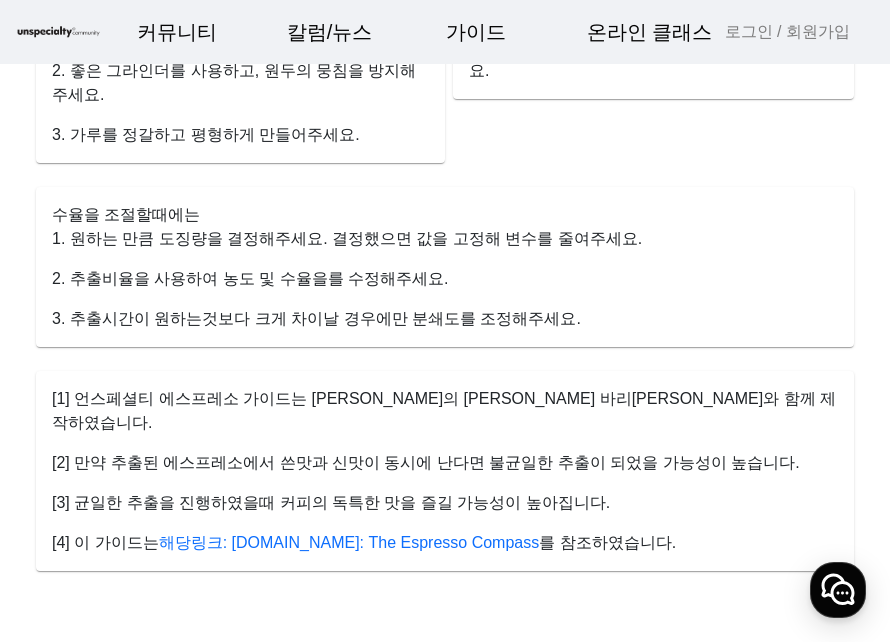 scroll, scrollTop: 1600, scrollLeft: 0, axis: vertical 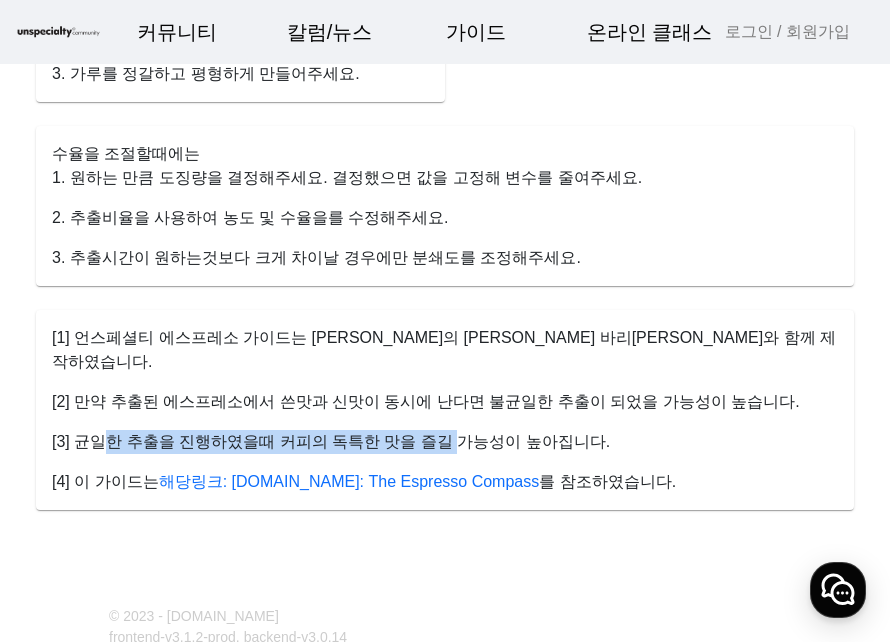 drag, startPoint x: 88, startPoint y: 409, endPoint x: 424, endPoint y: 403, distance: 336.05356 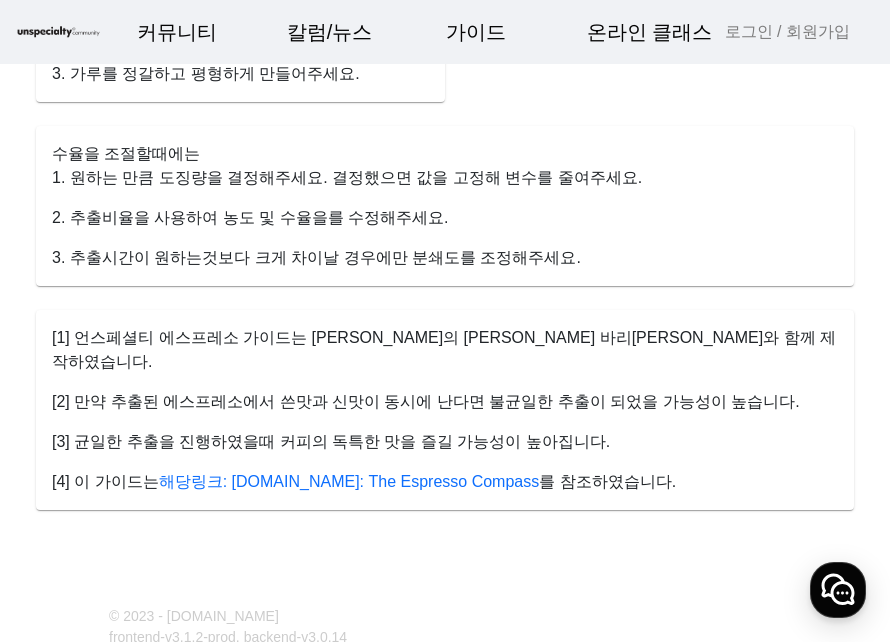 click on "[2] 만약 추출된 에스프레소에서 쓴맛과 신맛이 동시에 난다면 불균일한 추출이 되었을 가능성이 높습니다." at bounding box center [445, 402] 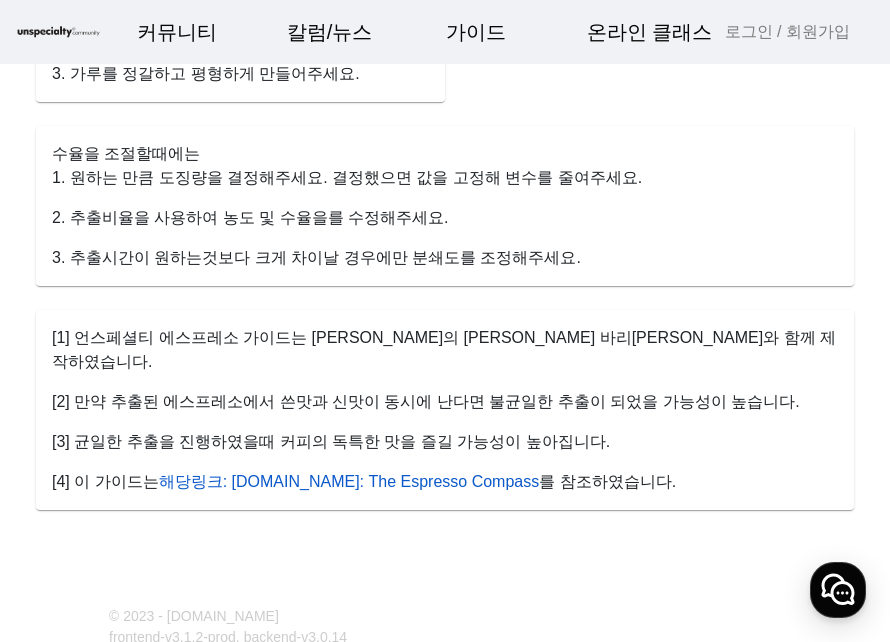 click on "해당링크: [DOMAIN_NAME]: The Espresso Compass" at bounding box center [349, 481] 